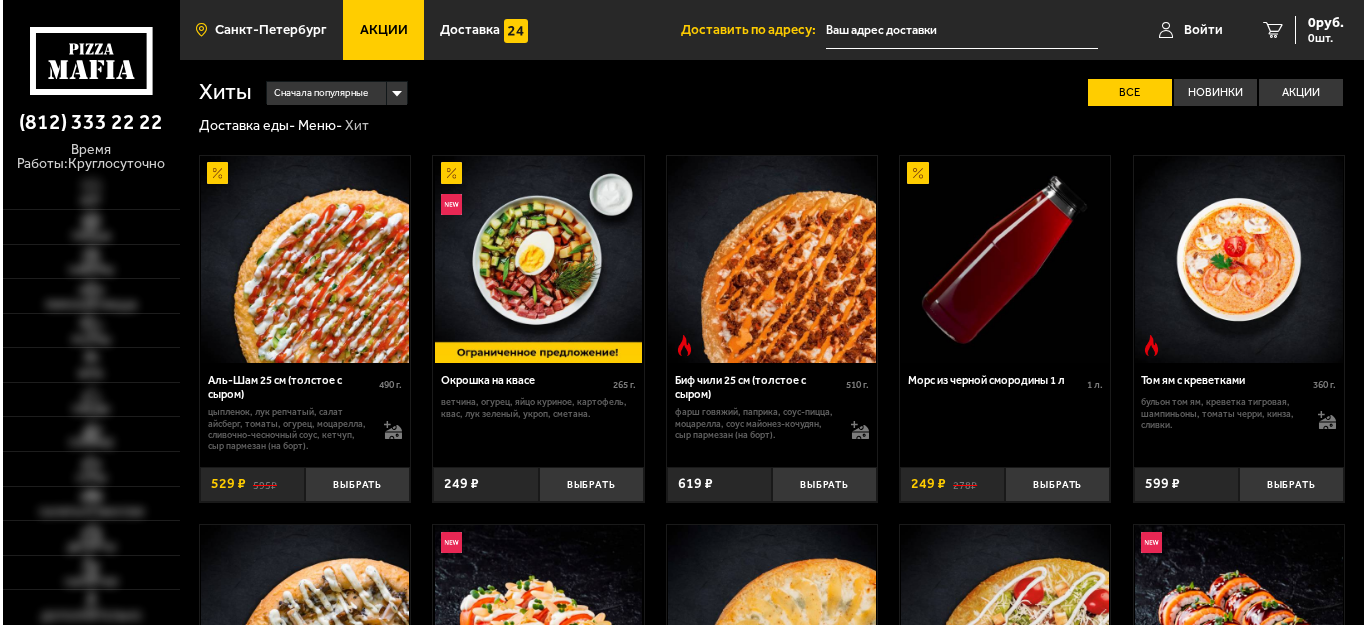 scroll, scrollTop: 0, scrollLeft: 0, axis: both 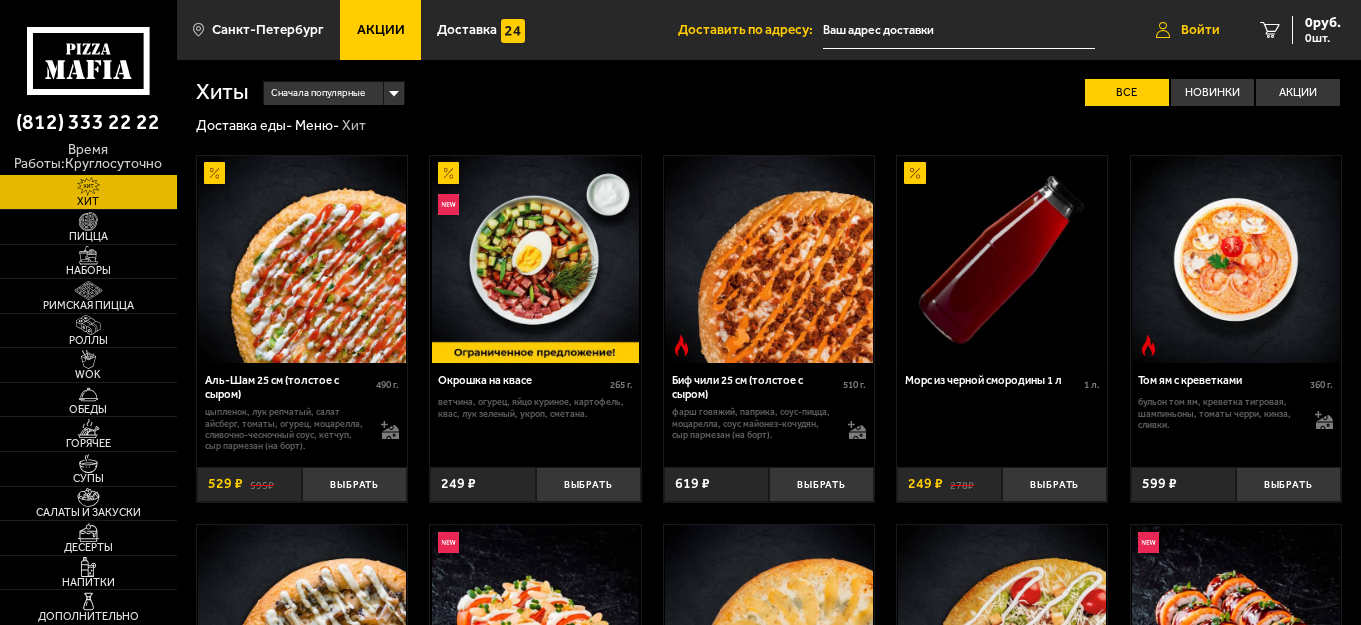 click on "Войти" at bounding box center (1200, 30) 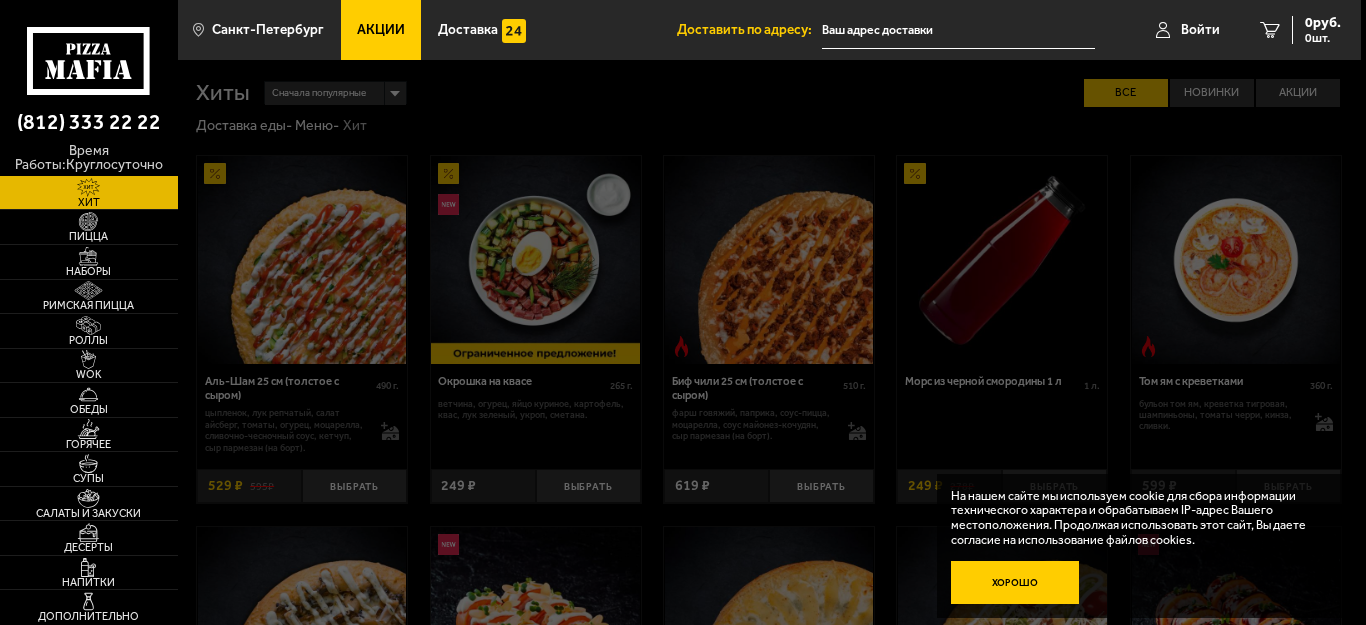 click on "Хорошо" at bounding box center [1015, 582] 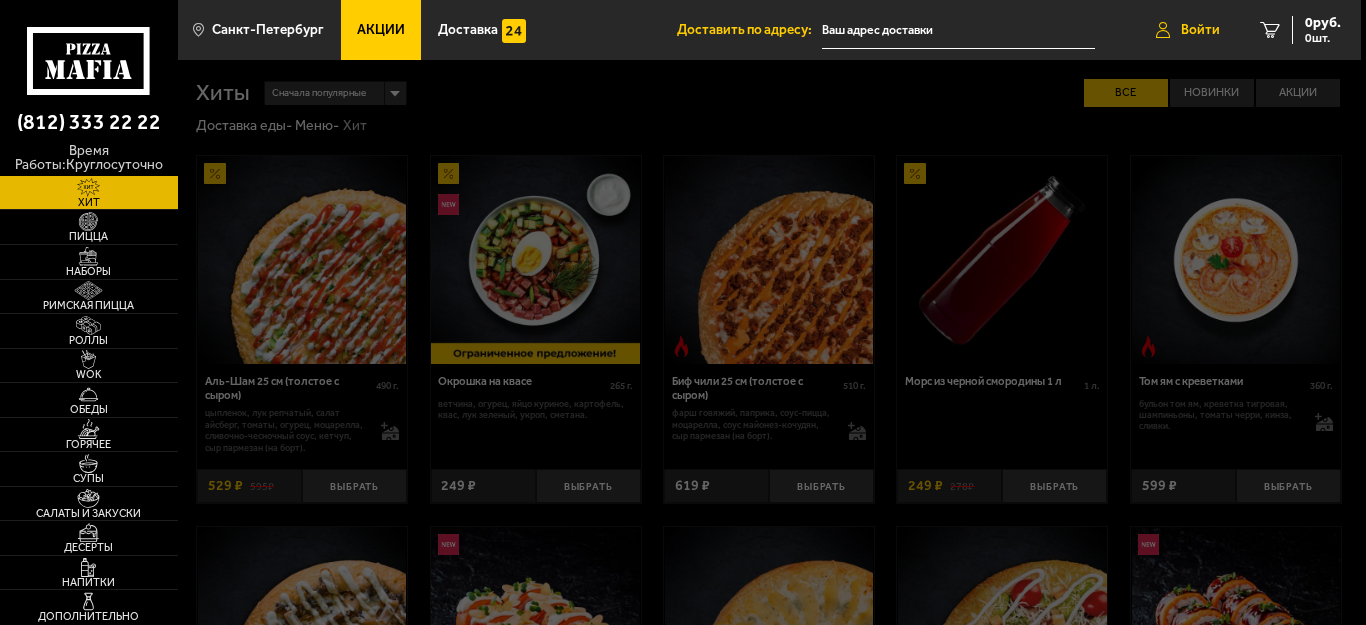 click on "Войти" at bounding box center (1200, 30) 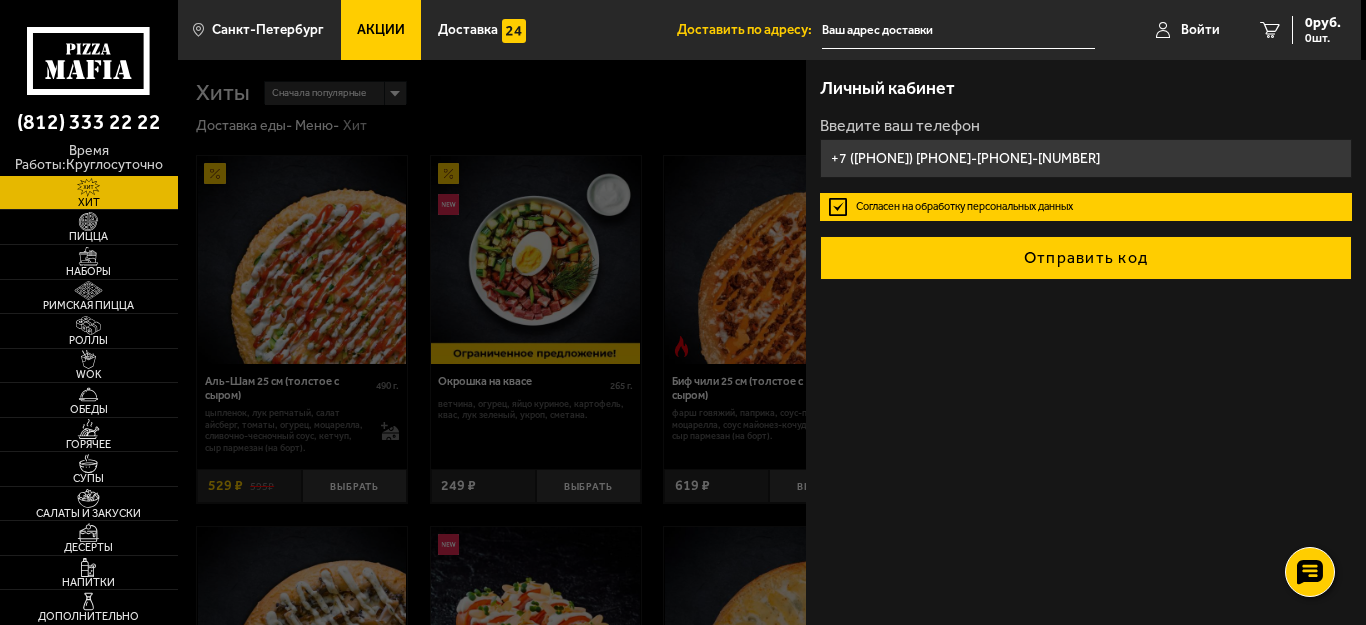 type on "+7 (951) 665-21-47" 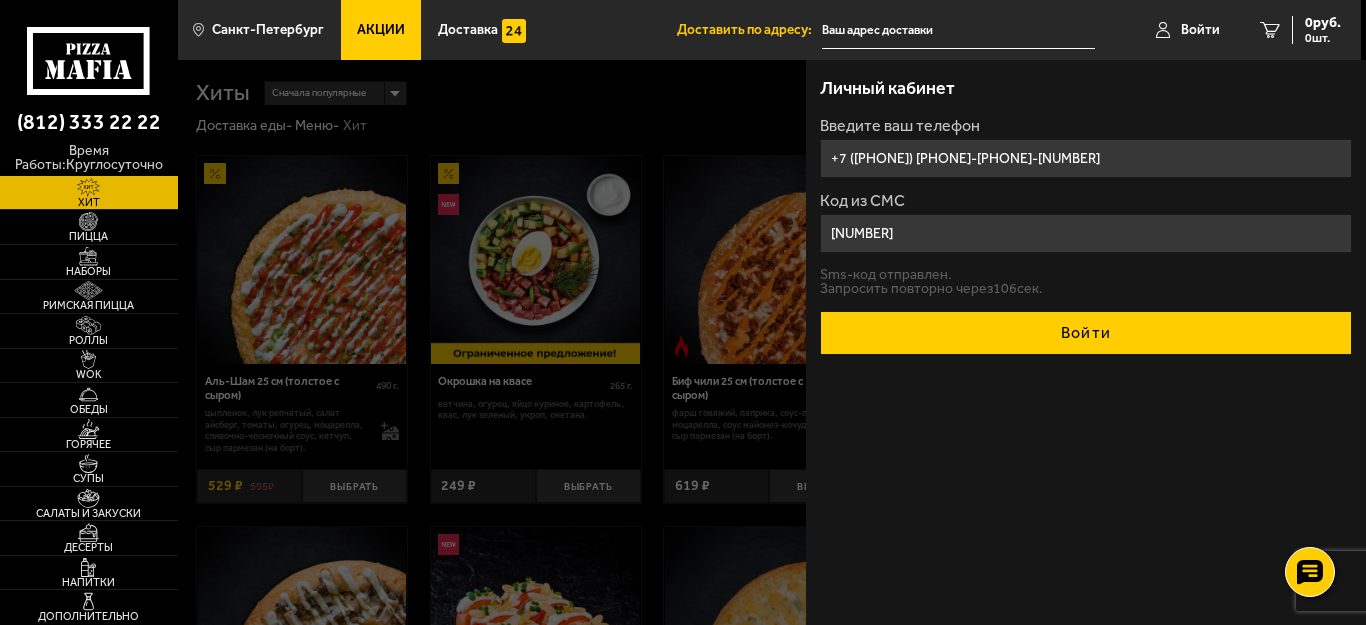 type on "770758" 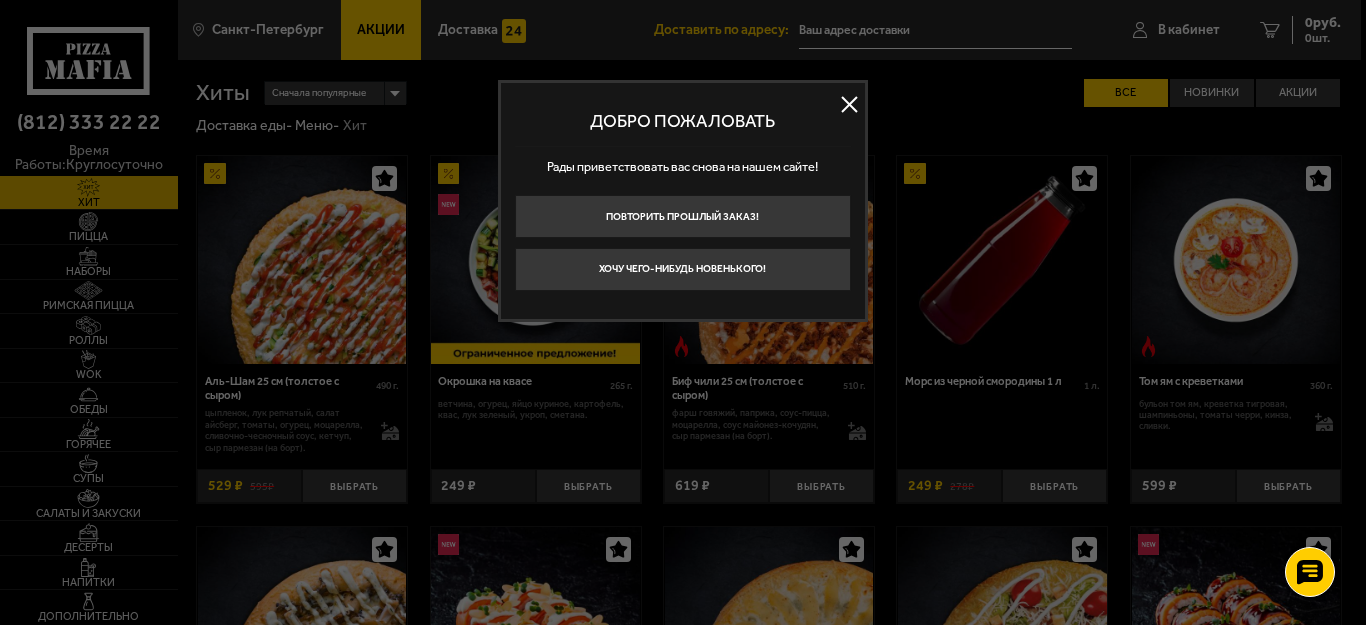 click at bounding box center (850, 105) 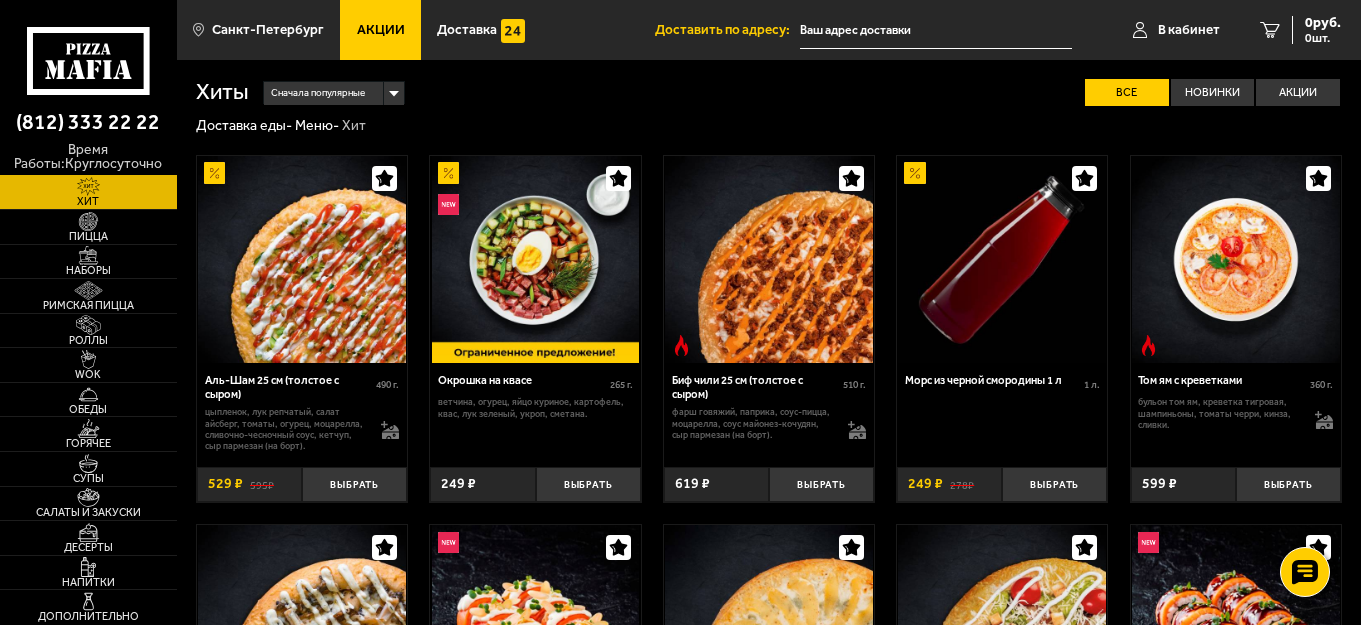 click at bounding box center [936, 30] 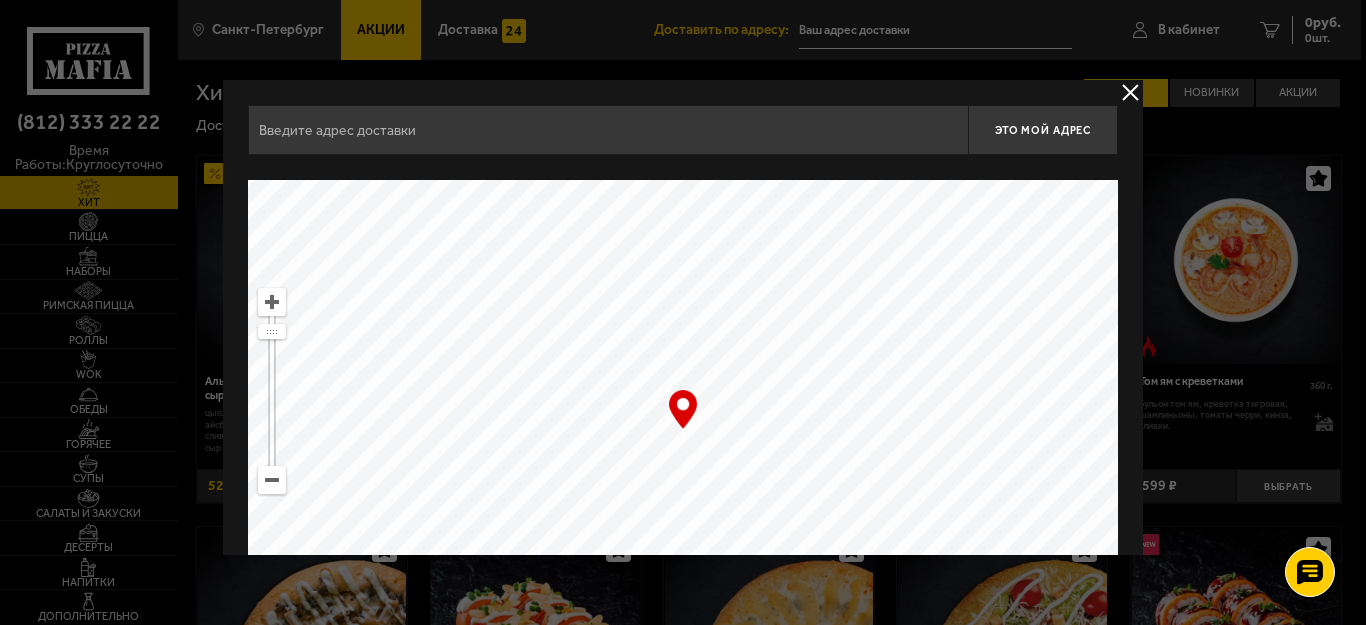 drag, startPoint x: 759, startPoint y: 354, endPoint x: 959, endPoint y: 449, distance: 221.4159 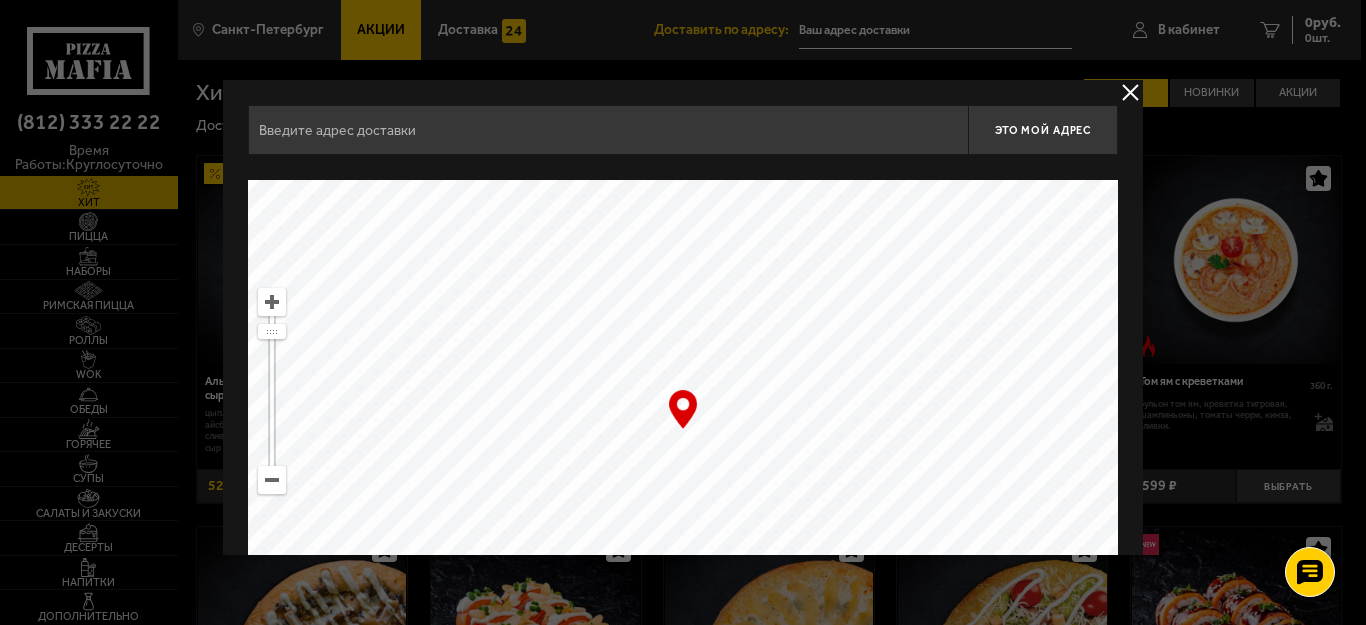 scroll, scrollTop: 150, scrollLeft: 0, axis: vertical 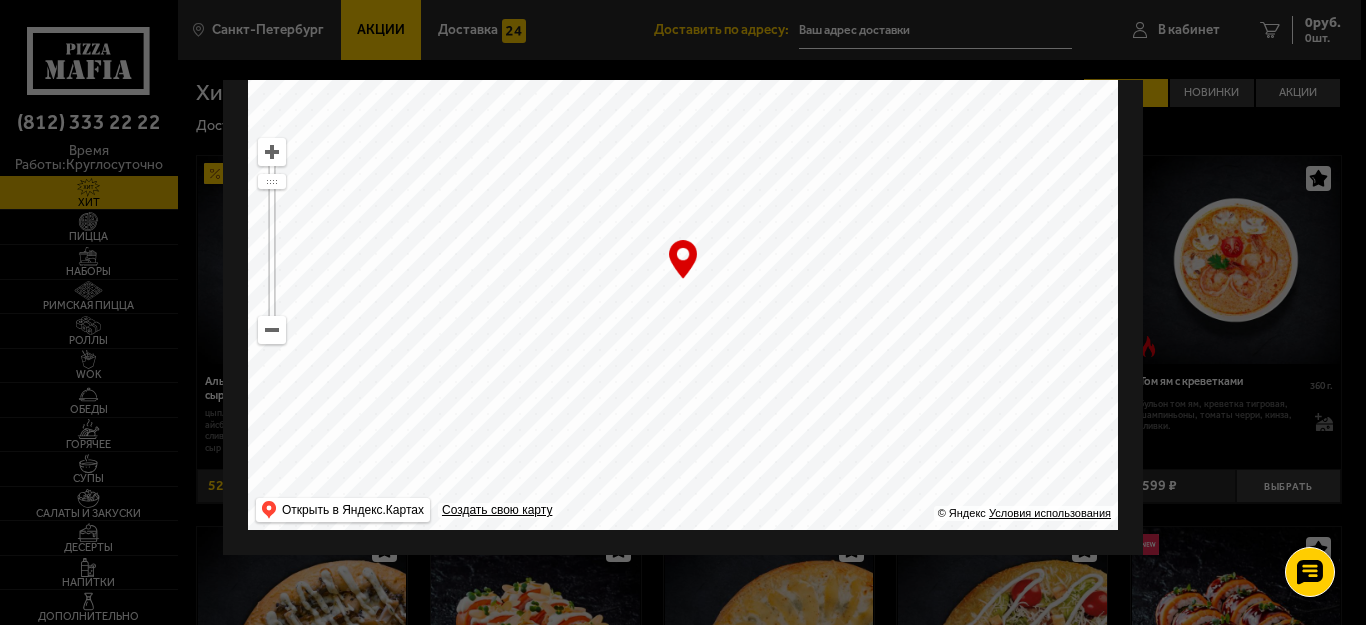 drag, startPoint x: 594, startPoint y: 258, endPoint x: 790, endPoint y: 465, distance: 285.07016 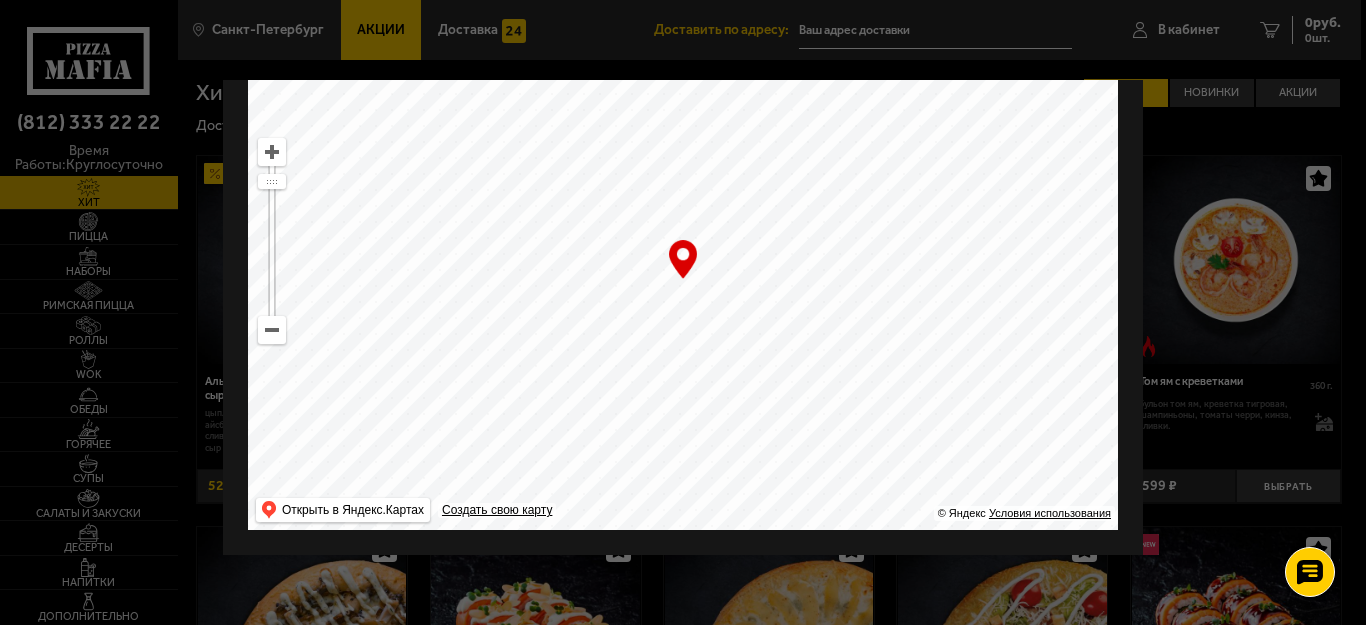drag, startPoint x: 702, startPoint y: 299, endPoint x: 831, endPoint y: 411, distance: 170.83618 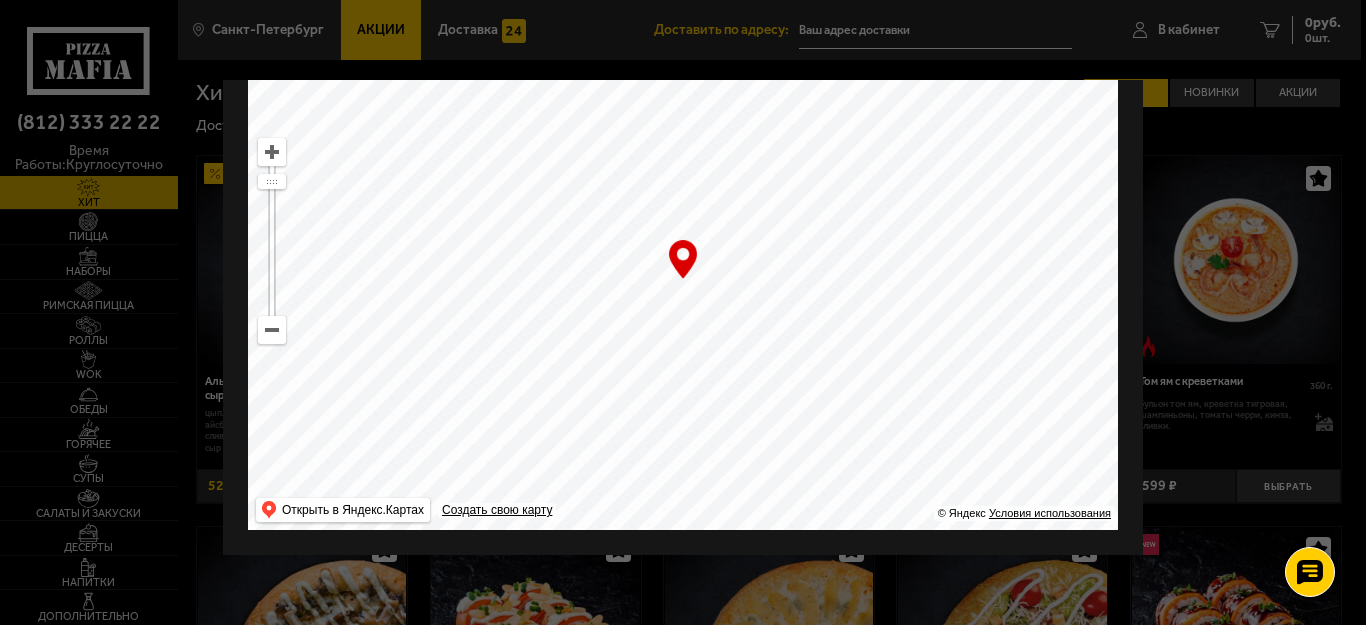 drag, startPoint x: 901, startPoint y: 373, endPoint x: 642, endPoint y: 254, distance: 285.02982 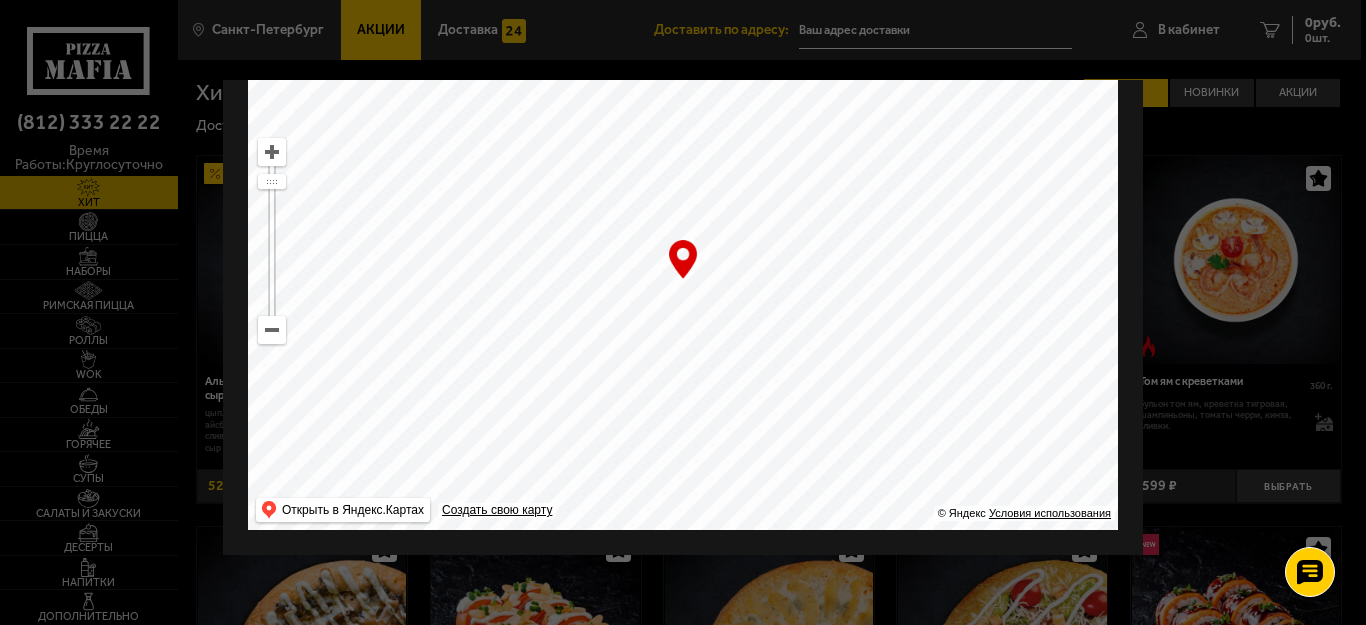 drag, startPoint x: 745, startPoint y: 318, endPoint x: 909, endPoint y: 339, distance: 165.33905 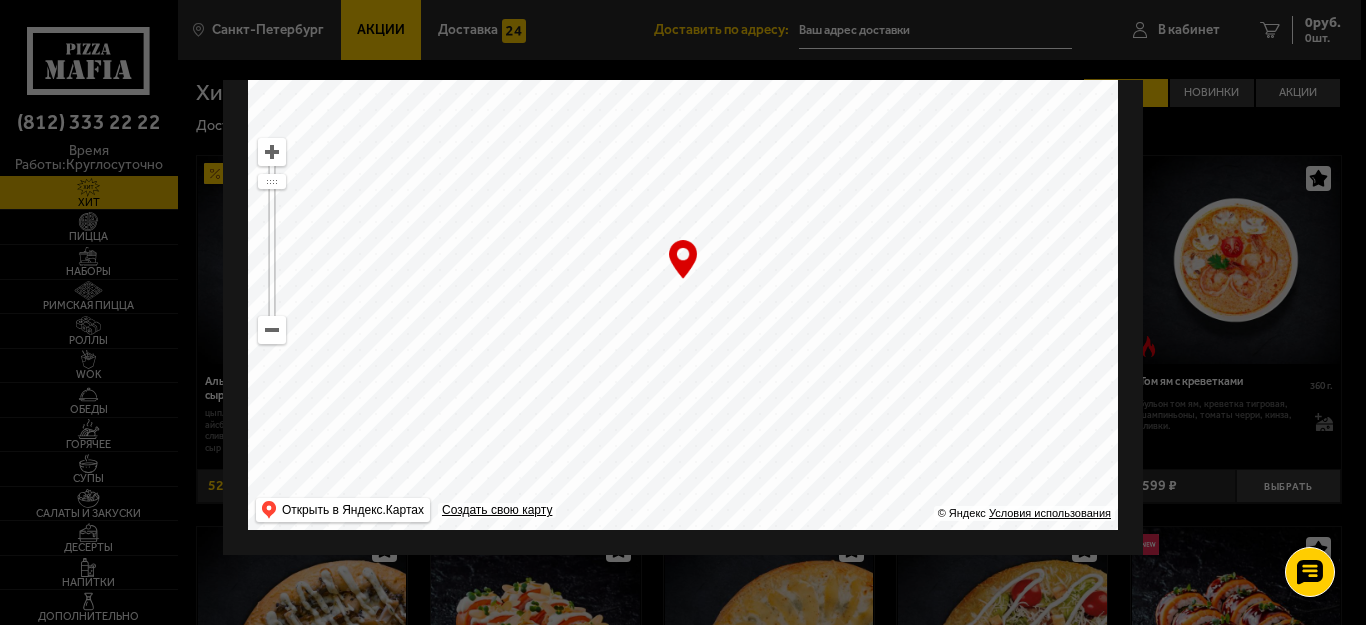drag, startPoint x: 833, startPoint y: 339, endPoint x: 951, endPoint y: 410, distance: 137.71347 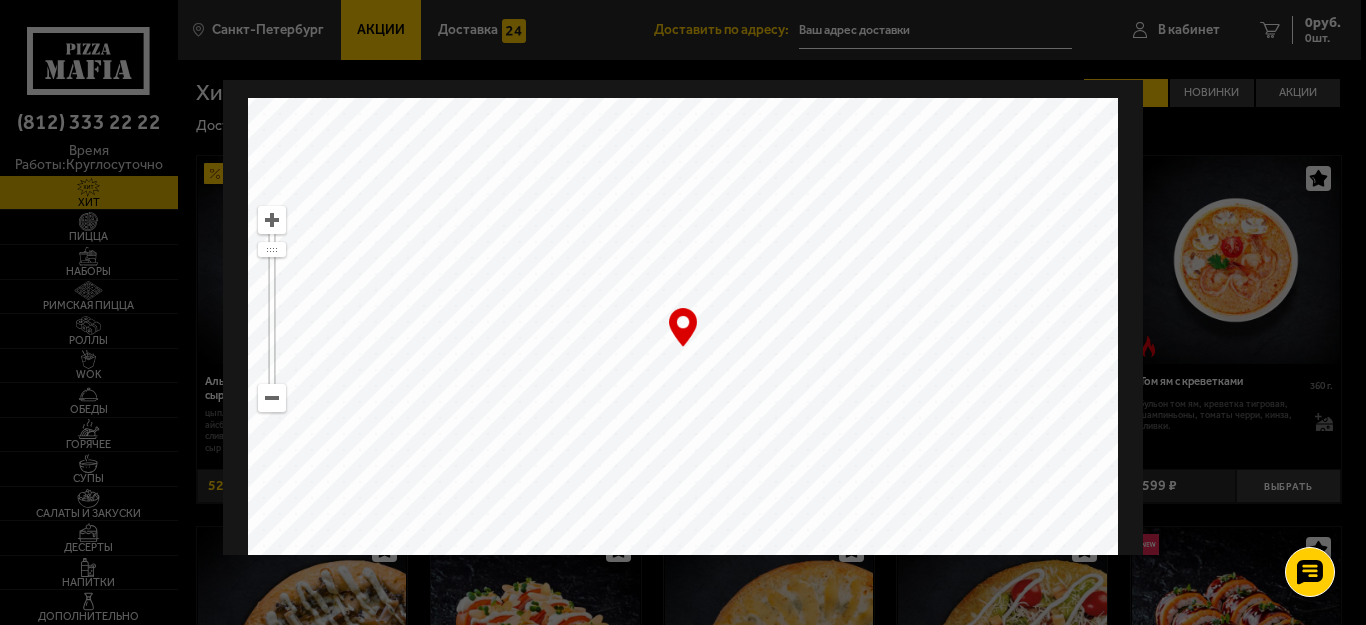 scroll, scrollTop: 50, scrollLeft: 0, axis: vertical 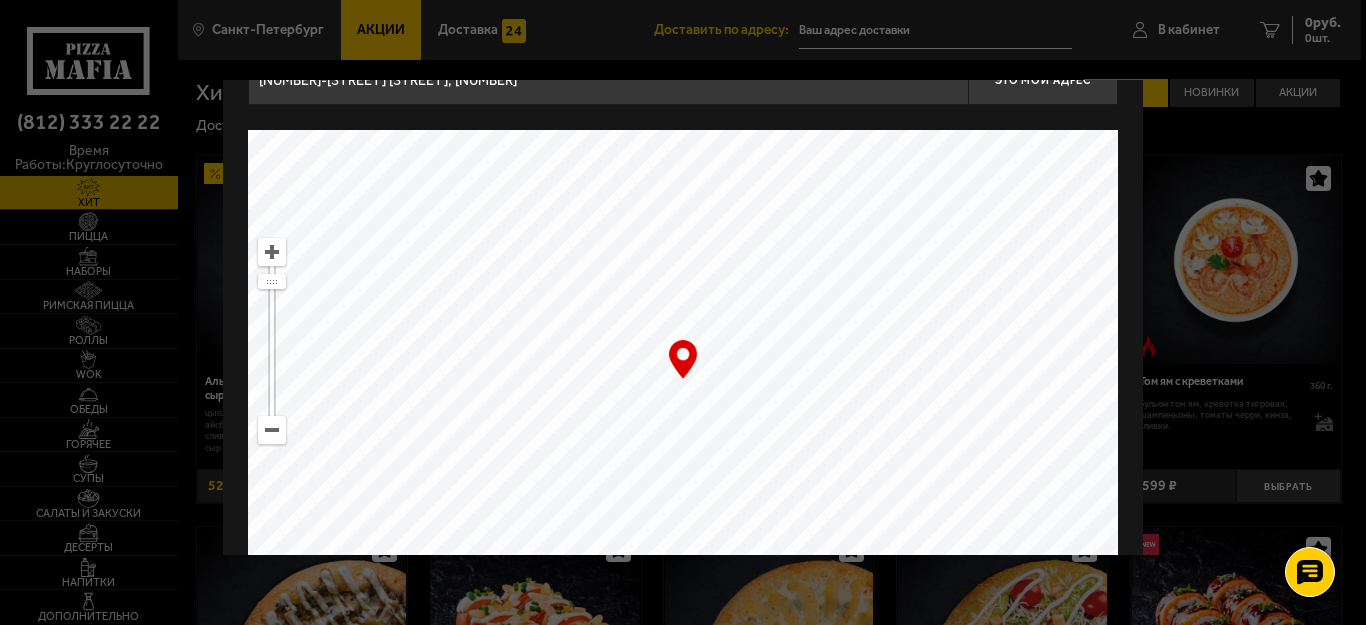 drag, startPoint x: 773, startPoint y: 335, endPoint x: 972, endPoint y: 376, distance: 203.17972 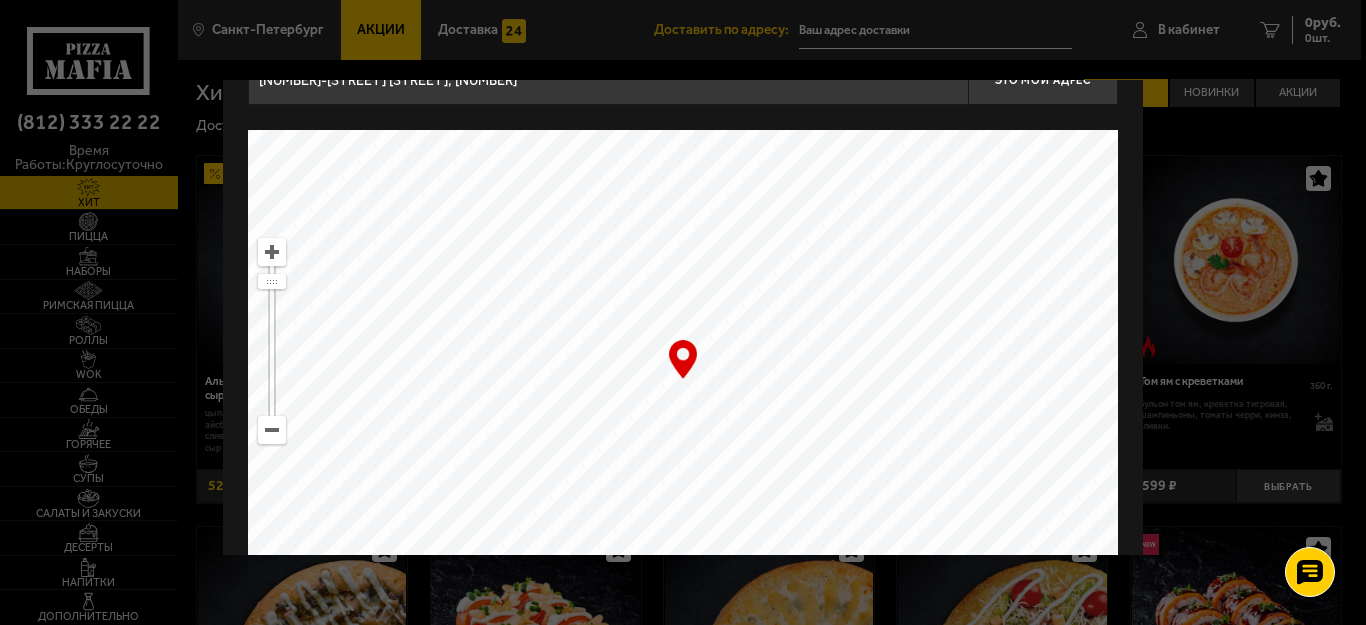 drag, startPoint x: 885, startPoint y: 379, endPoint x: 855, endPoint y: 383, distance: 30.265491 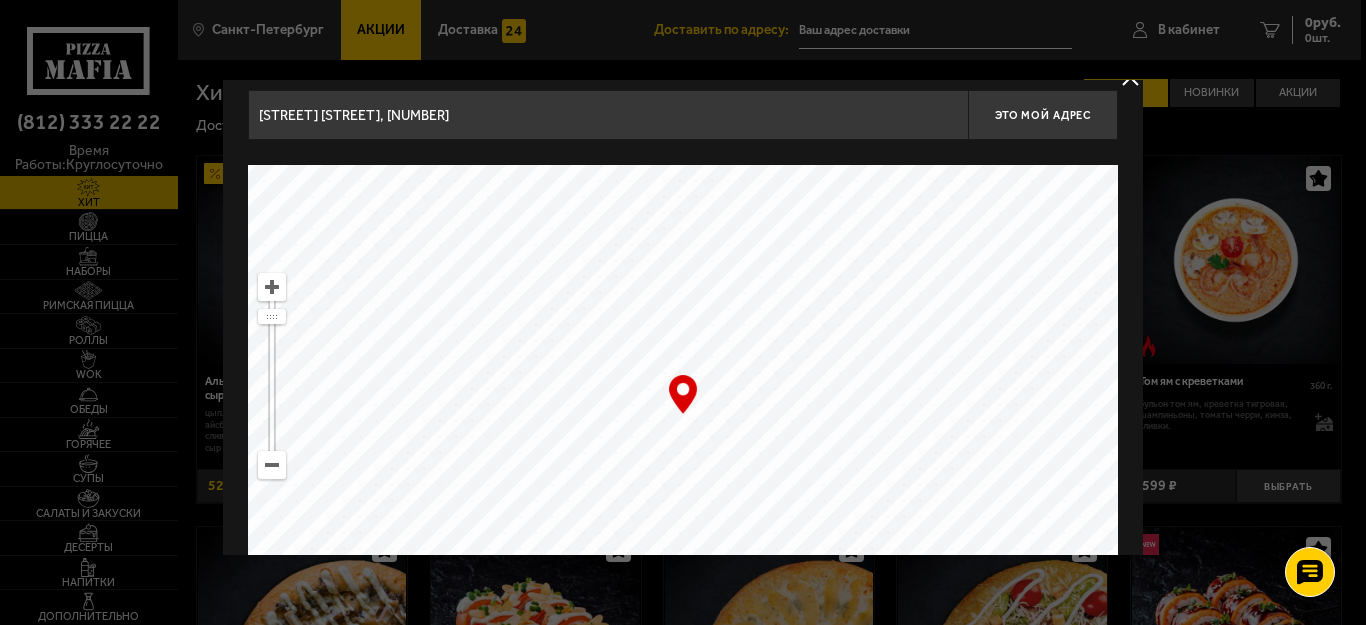 scroll, scrollTop: 0, scrollLeft: 0, axis: both 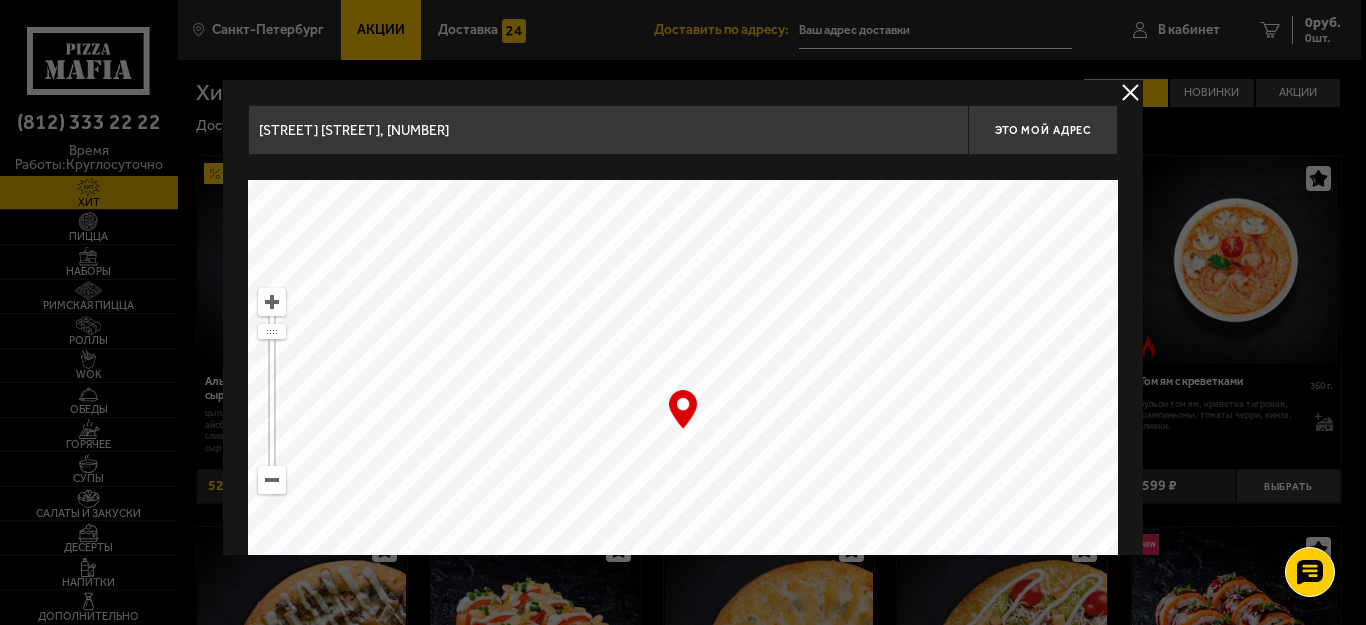 drag, startPoint x: 865, startPoint y: 376, endPoint x: 897, endPoint y: 399, distance: 39.40812 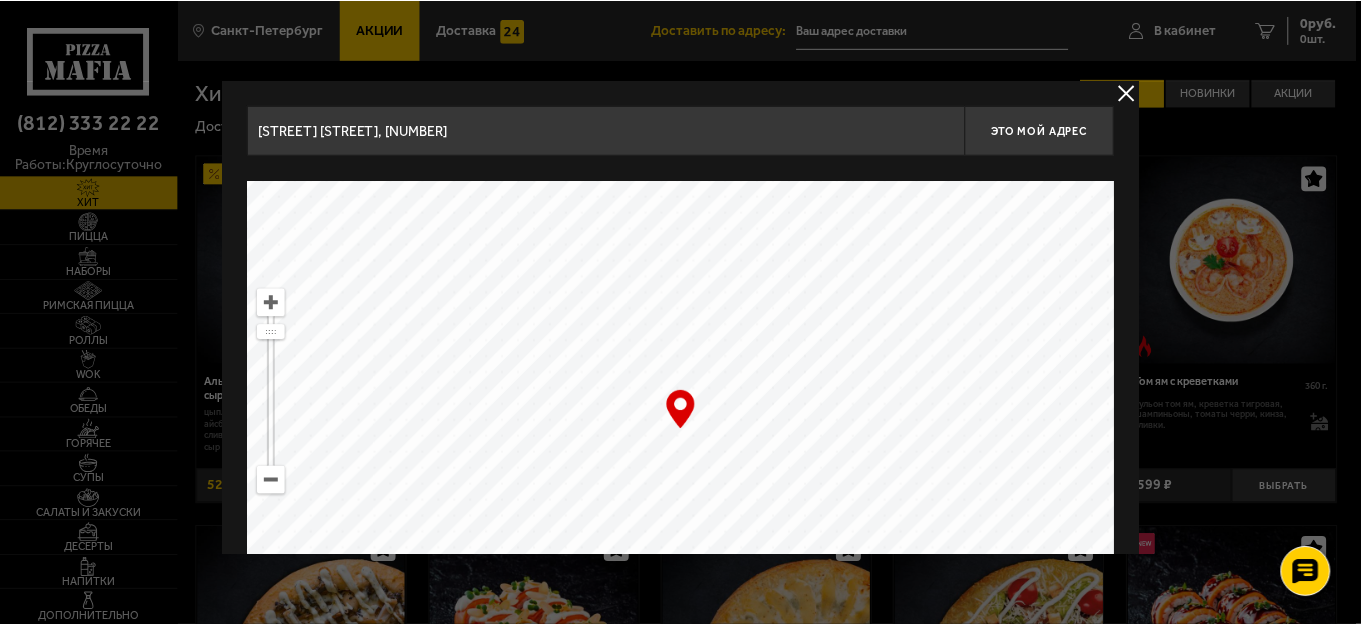 scroll, scrollTop: 100, scrollLeft: 0, axis: vertical 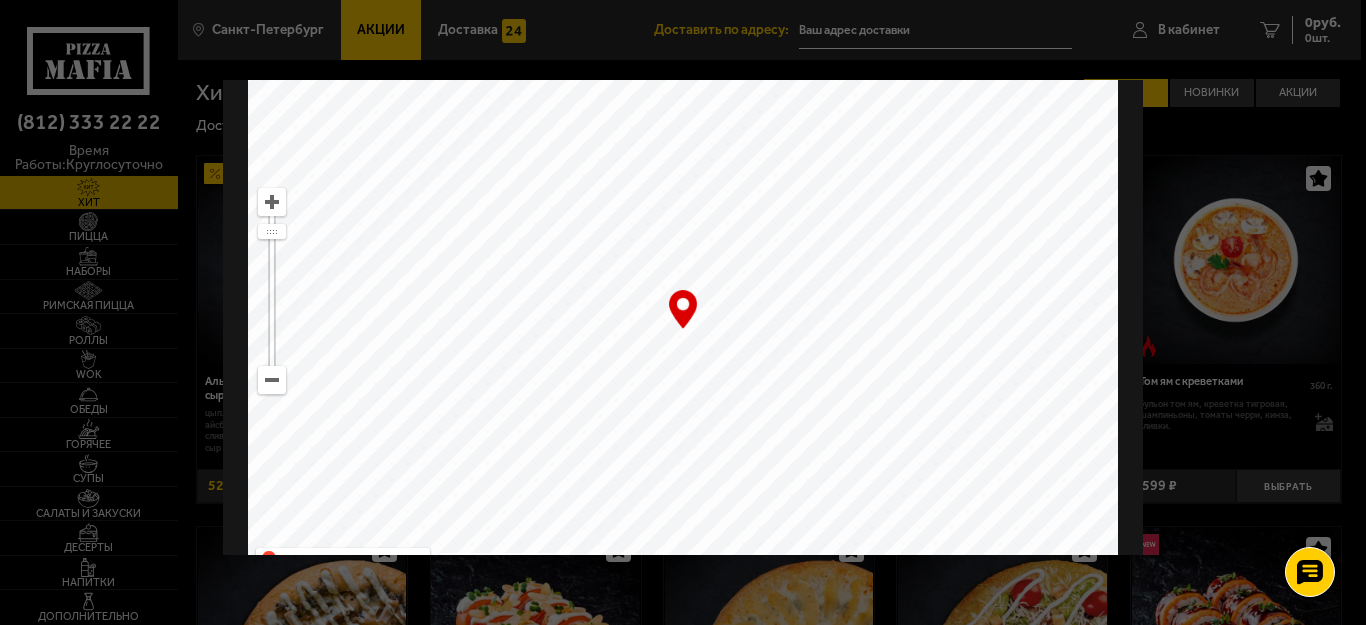 drag, startPoint x: 708, startPoint y: 350, endPoint x: 715, endPoint y: 371, distance: 22.135944 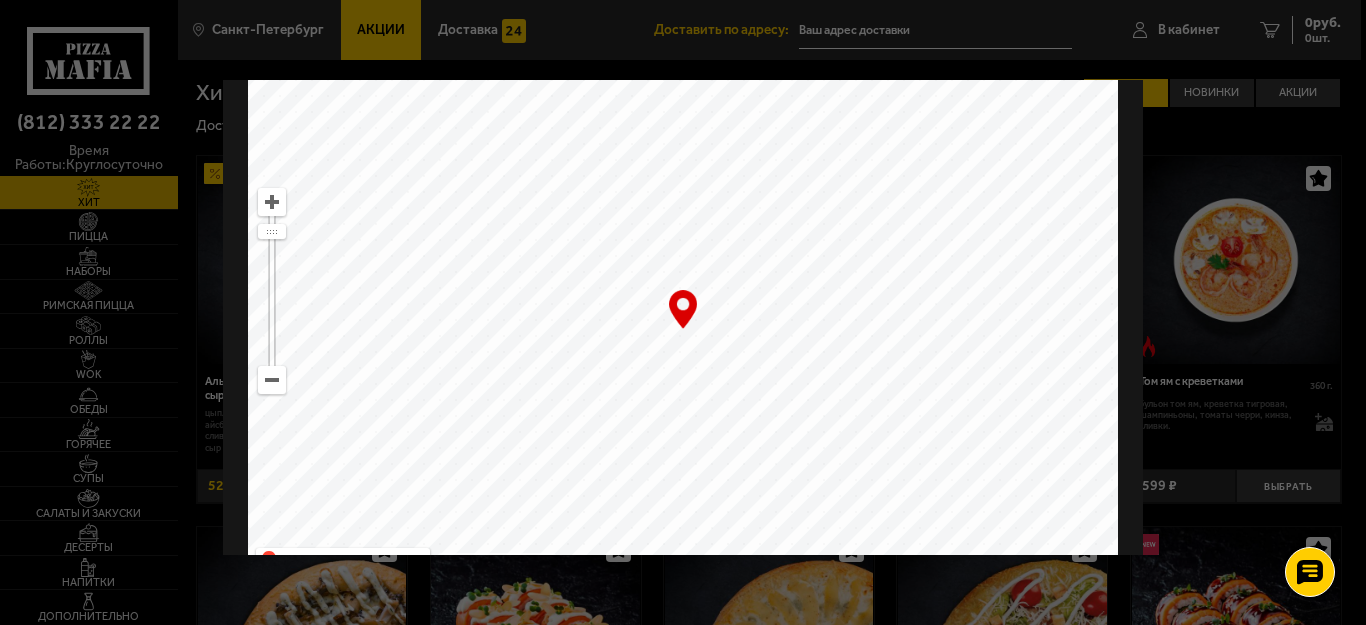 drag, startPoint x: 754, startPoint y: 353, endPoint x: 766, endPoint y: 353, distance: 12 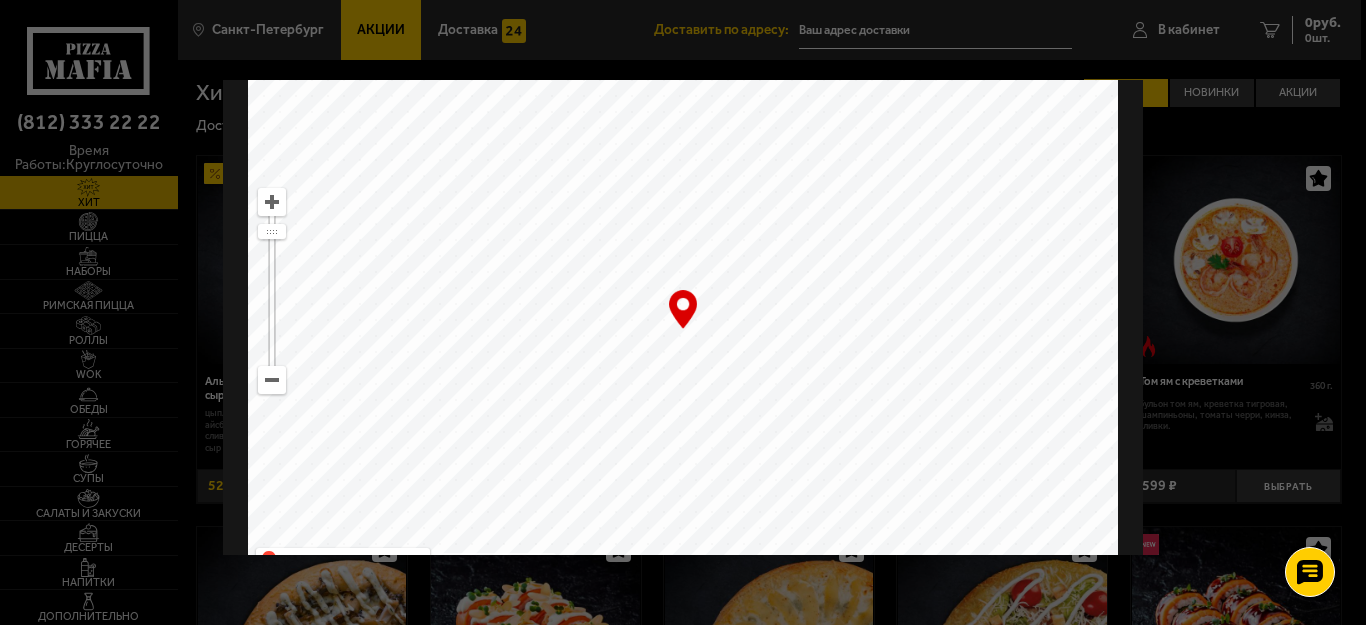 type on "5-я линия Васильевского острова, 68И" 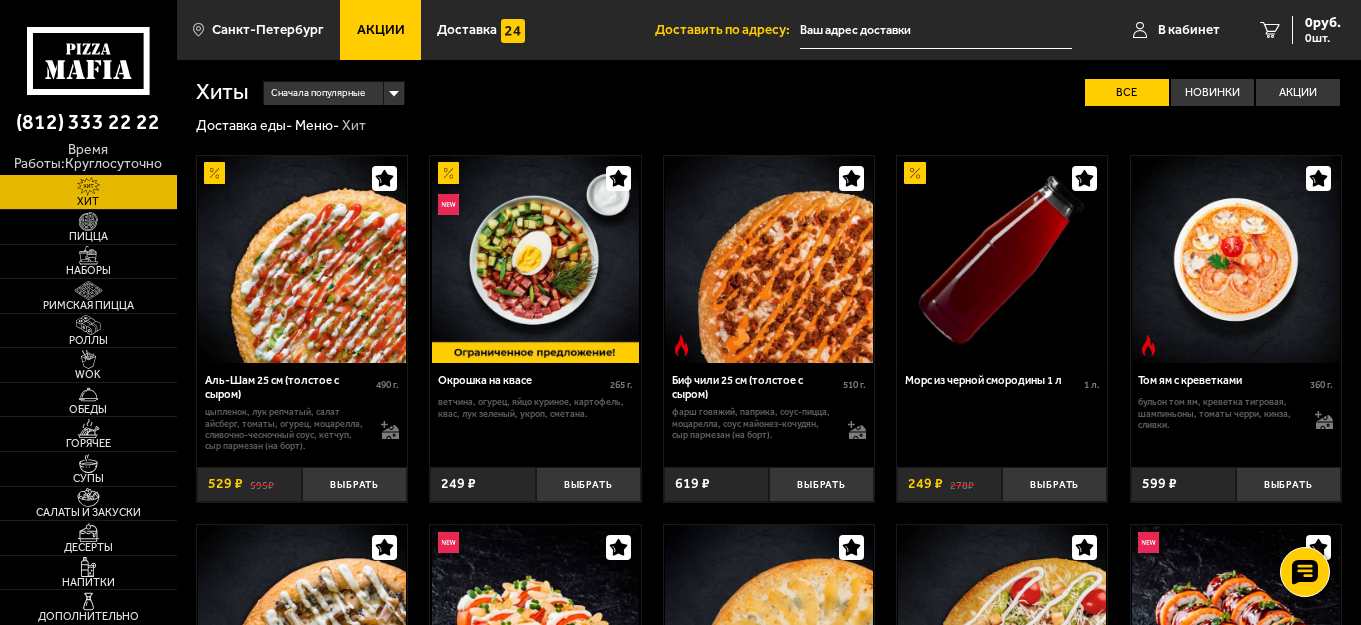 click at bounding box center [936, 30] 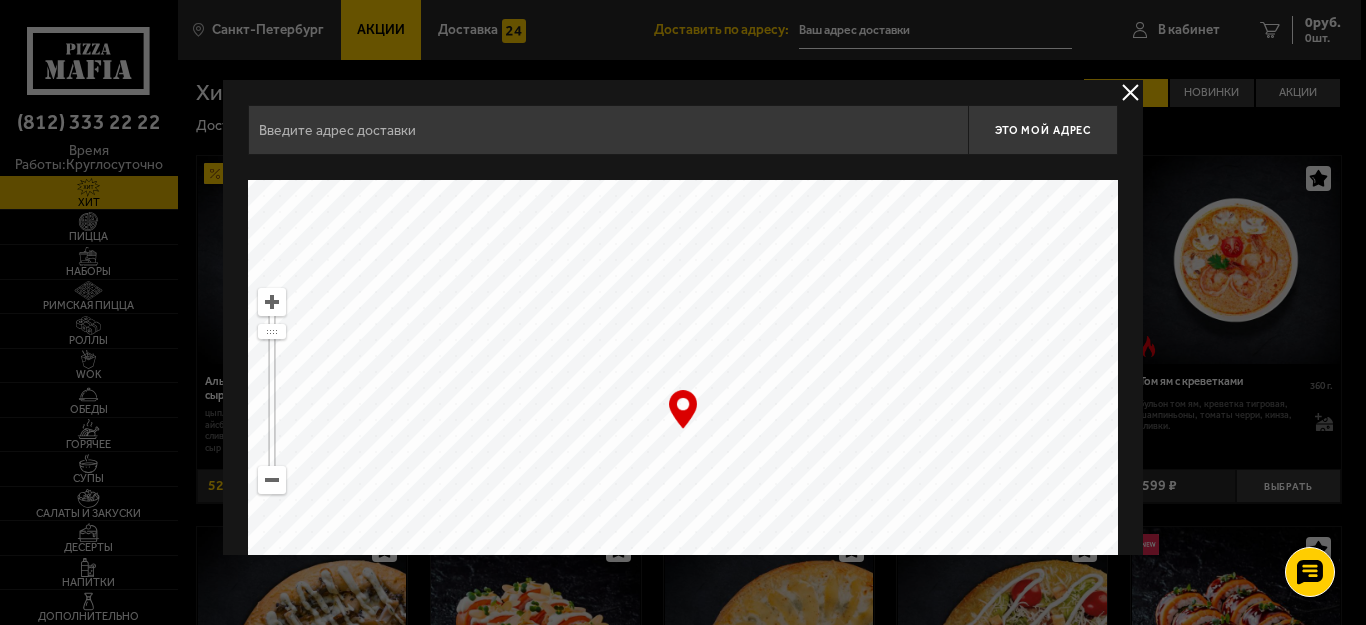 click at bounding box center (608, 130) 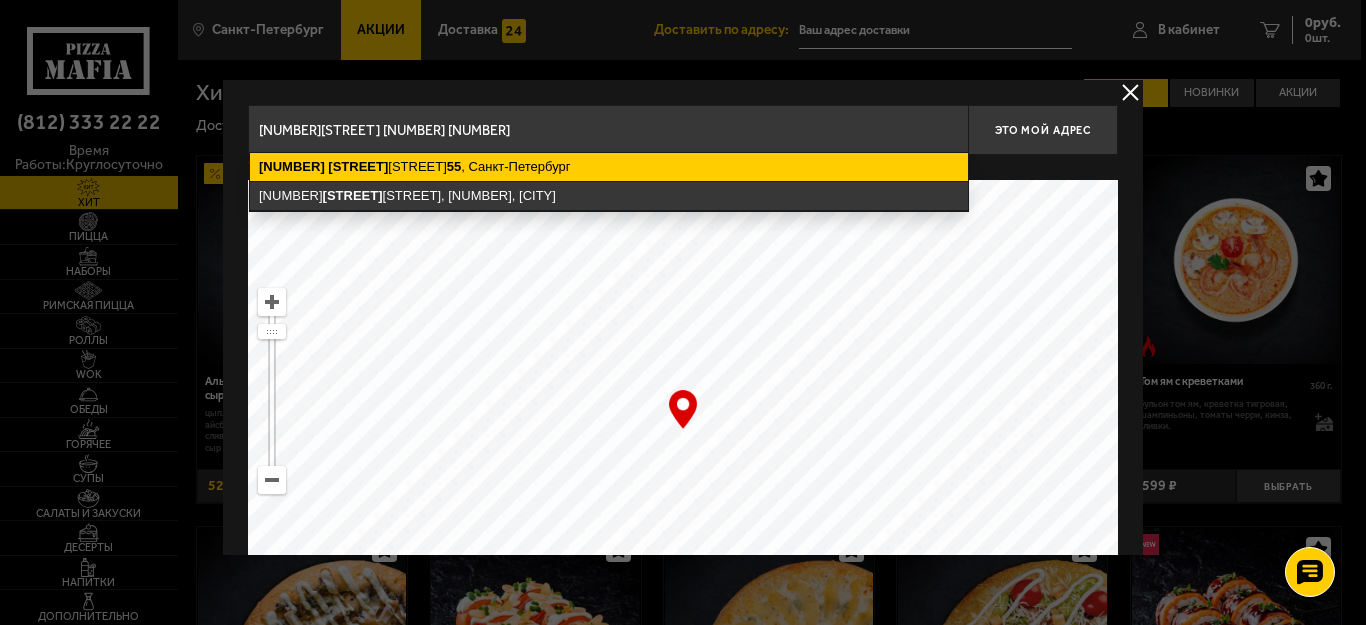 click on "6-я   линия  Васильевского острова,  55 , Санкт-Петербург" at bounding box center [609, 167] 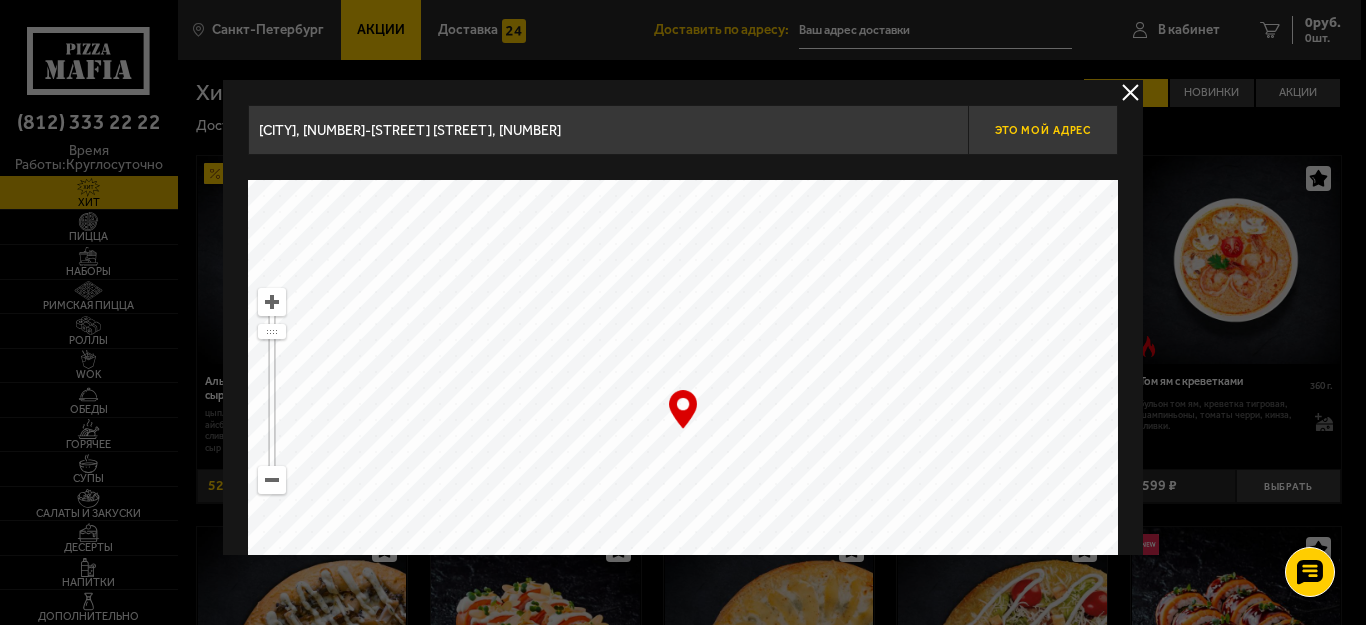 click on "Это мой адрес" at bounding box center (1043, 130) 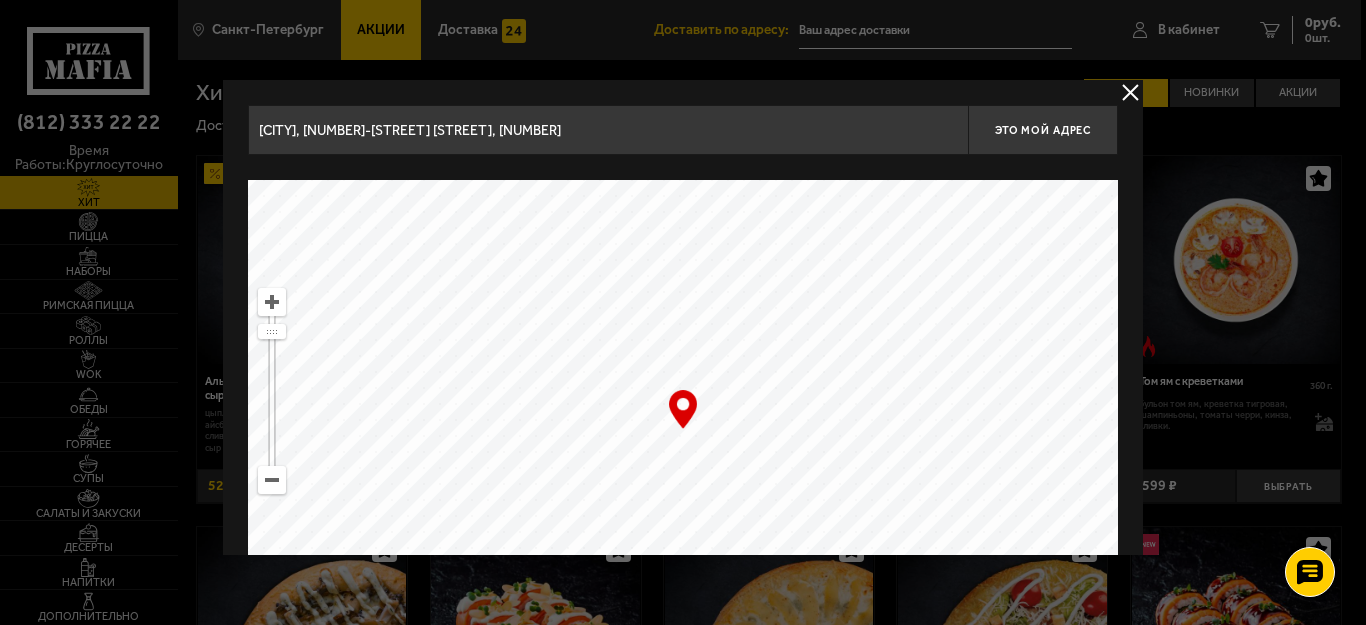 type on "[STREET_NAME], [NUMBER]" 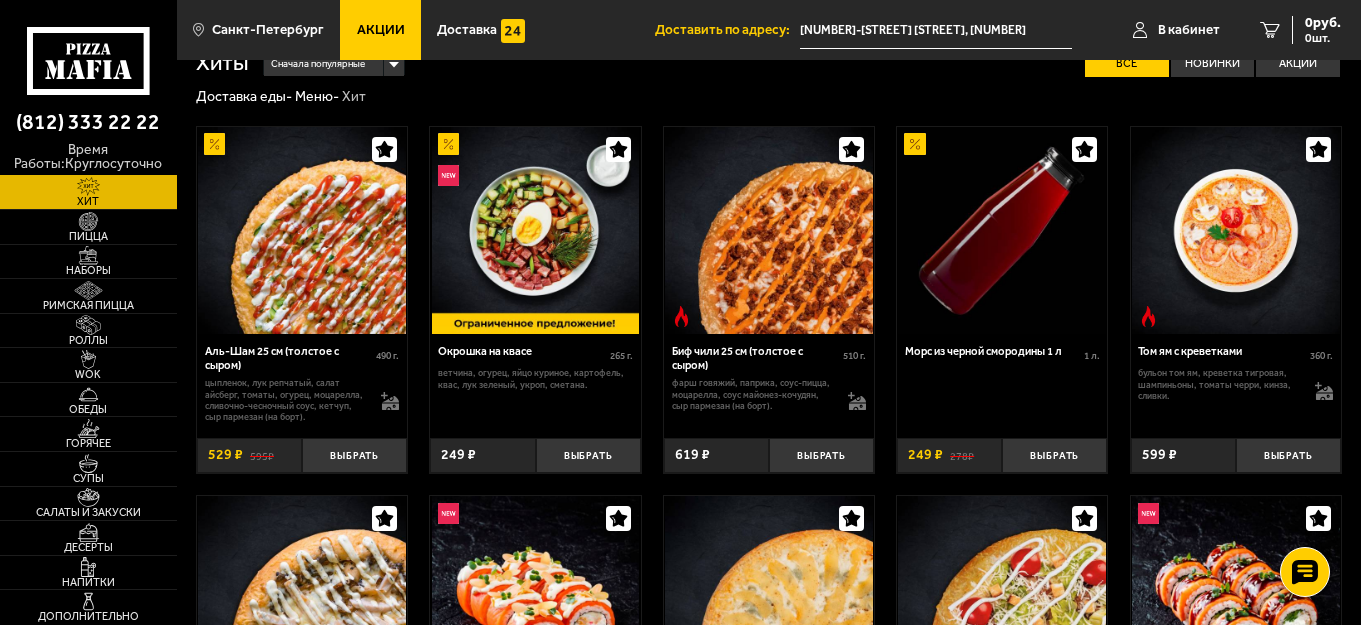 scroll, scrollTop: 0, scrollLeft: 0, axis: both 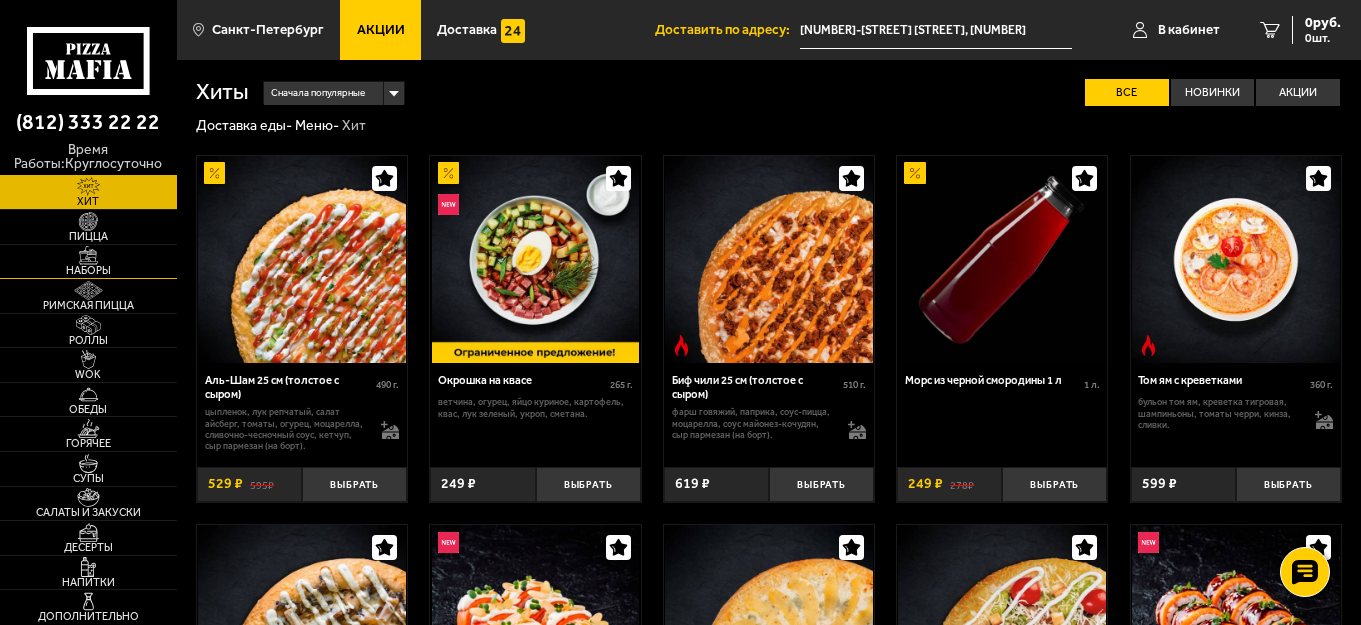 click at bounding box center [88, 255] 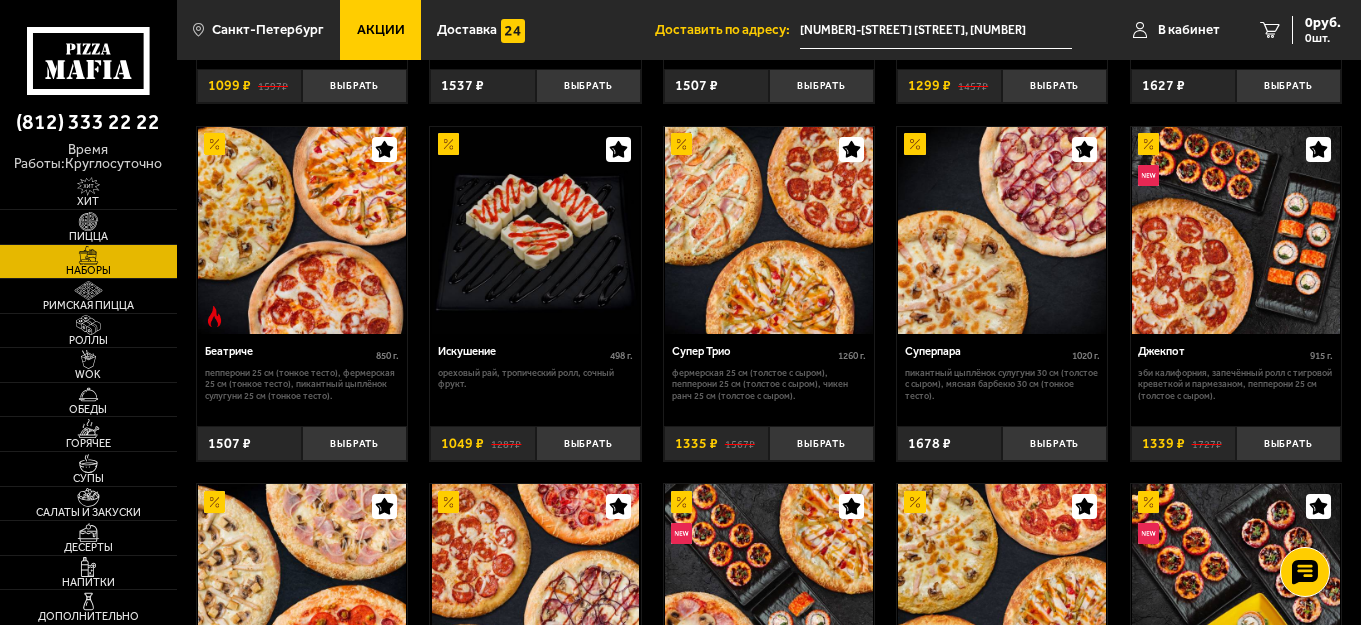 scroll, scrollTop: 700, scrollLeft: 0, axis: vertical 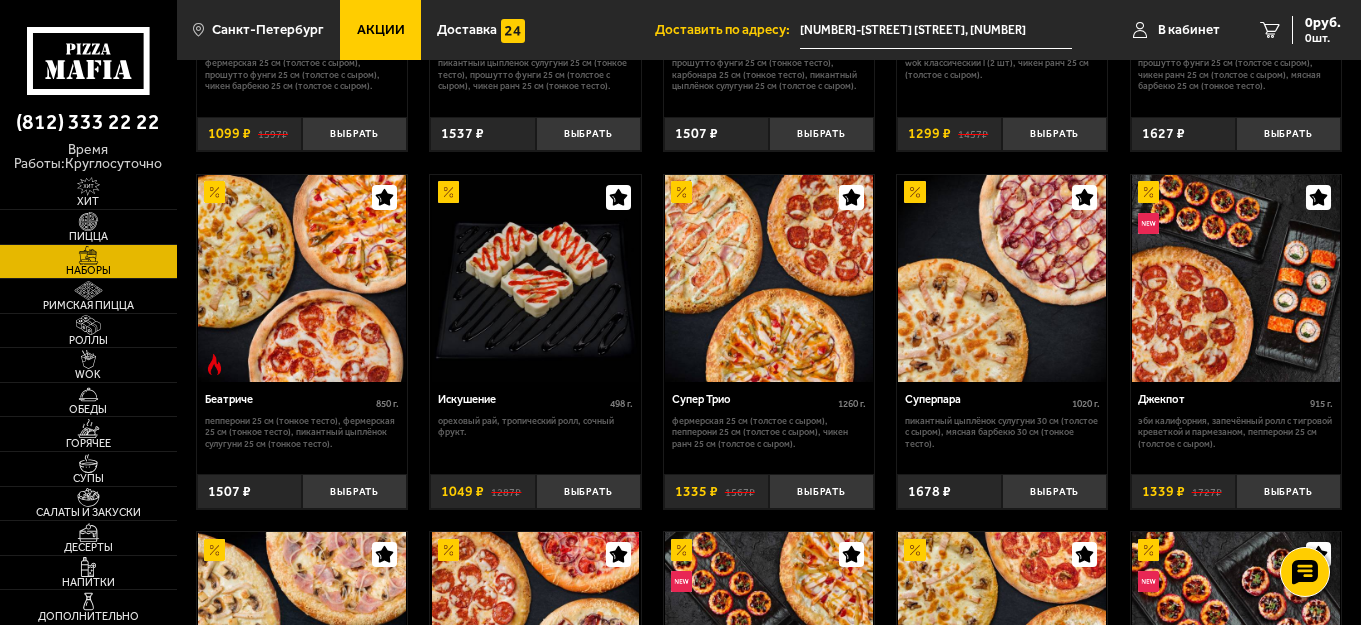click on "Акции" at bounding box center (381, 30) 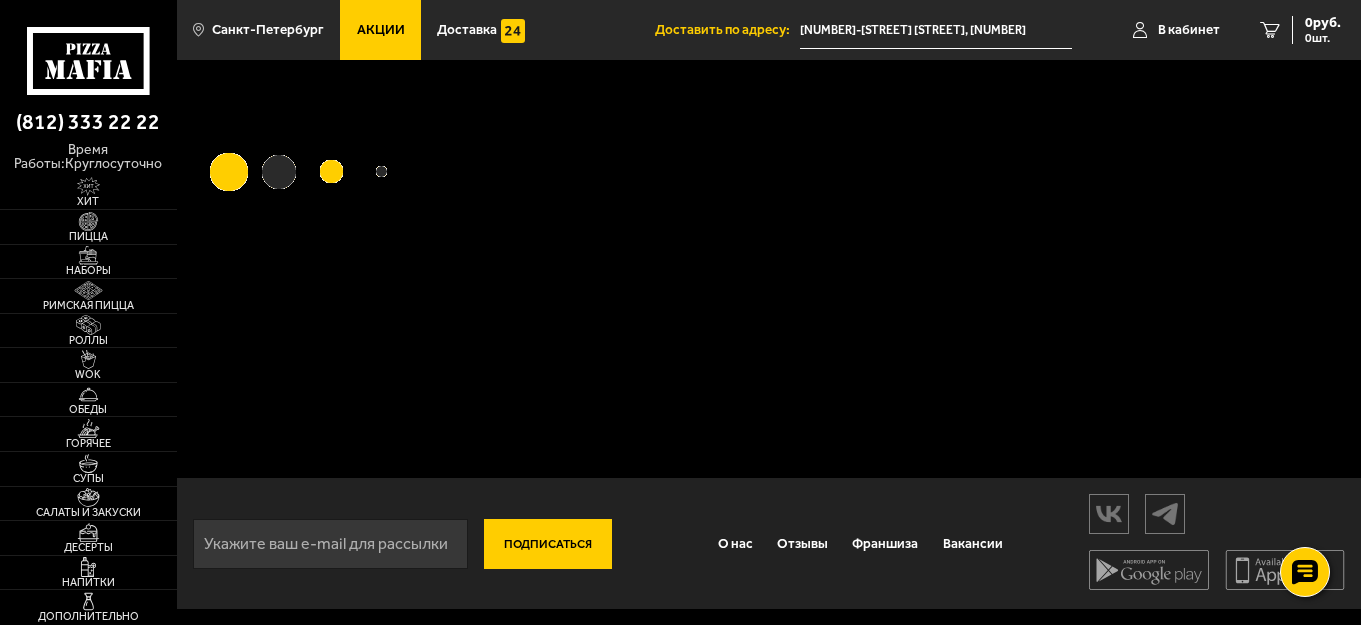 scroll, scrollTop: 0, scrollLeft: 0, axis: both 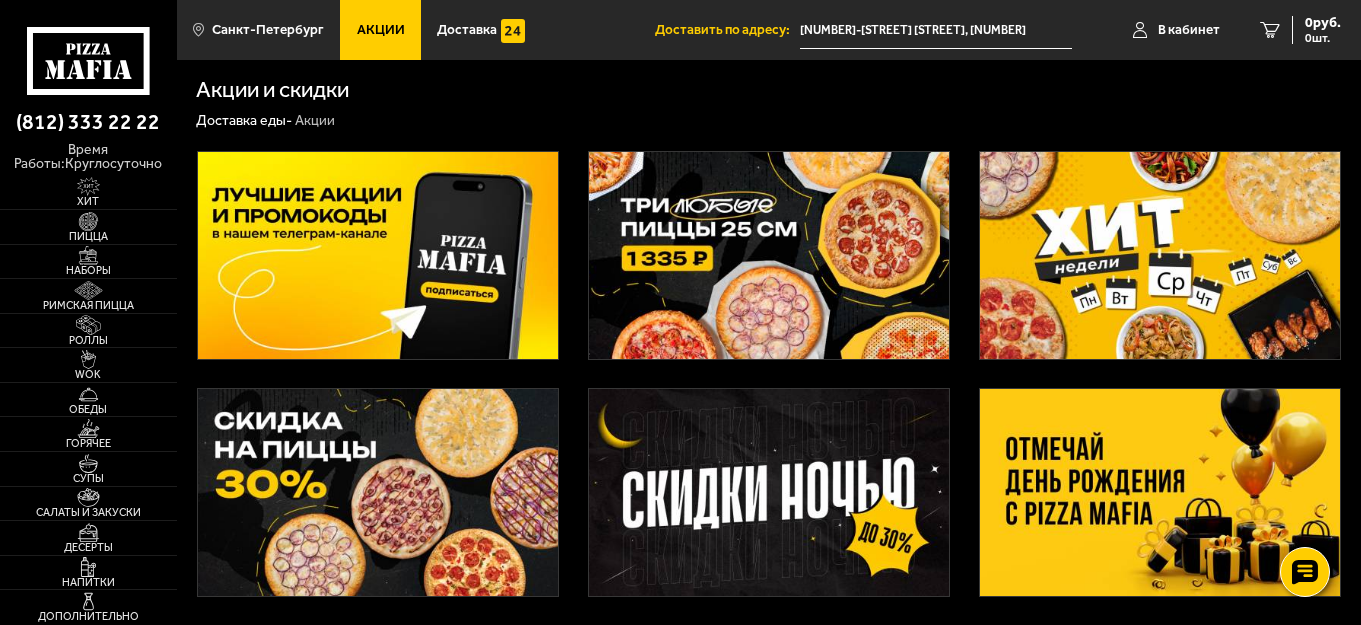click at bounding box center [769, 255] 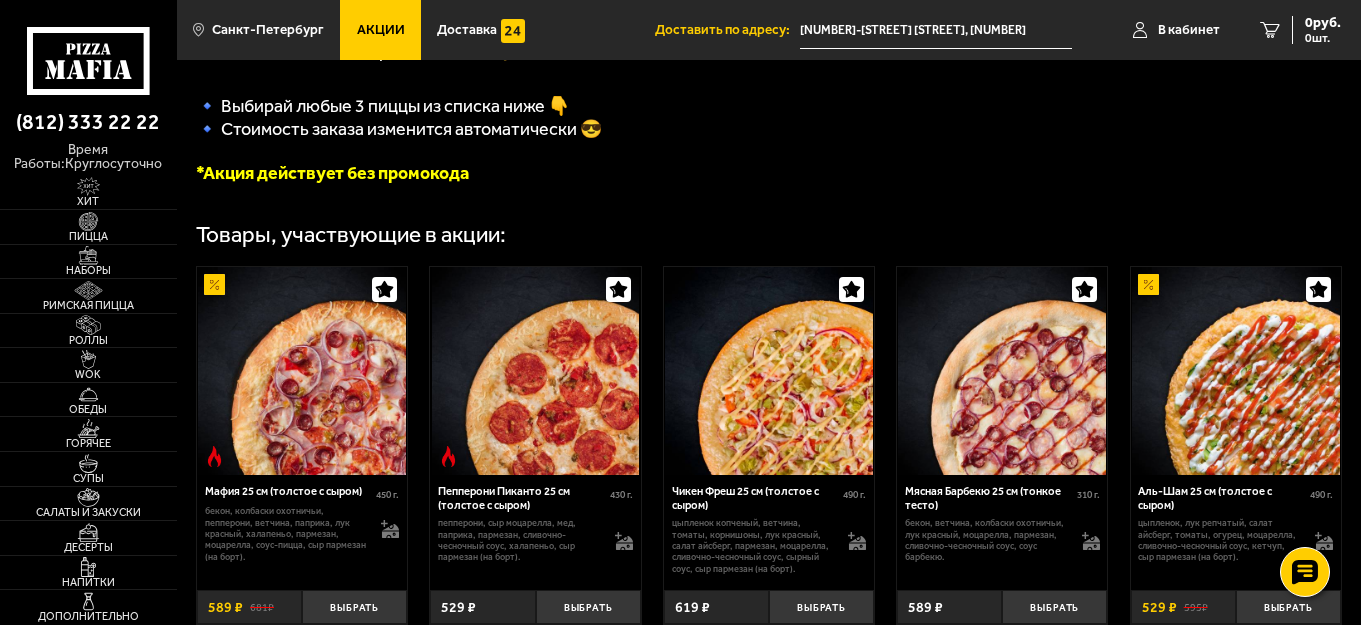 scroll, scrollTop: 700, scrollLeft: 0, axis: vertical 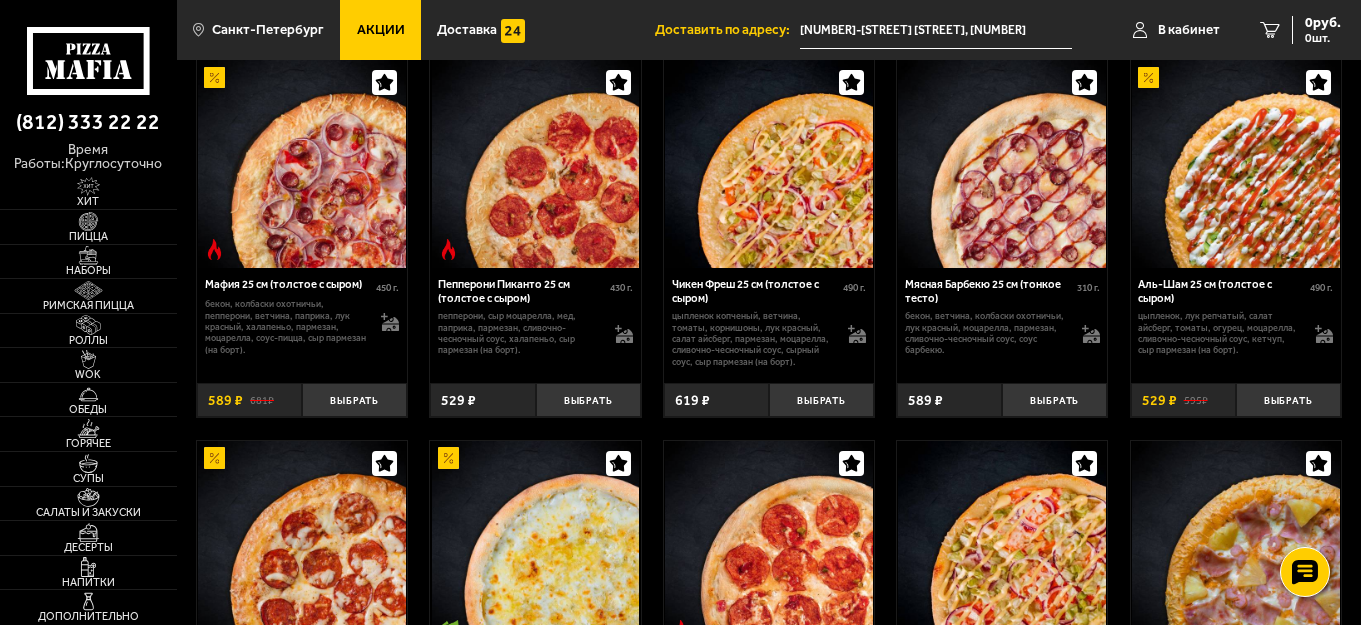 drag, startPoint x: 1297, startPoint y: 405, endPoint x: 1078, endPoint y: 377, distance: 220.7827 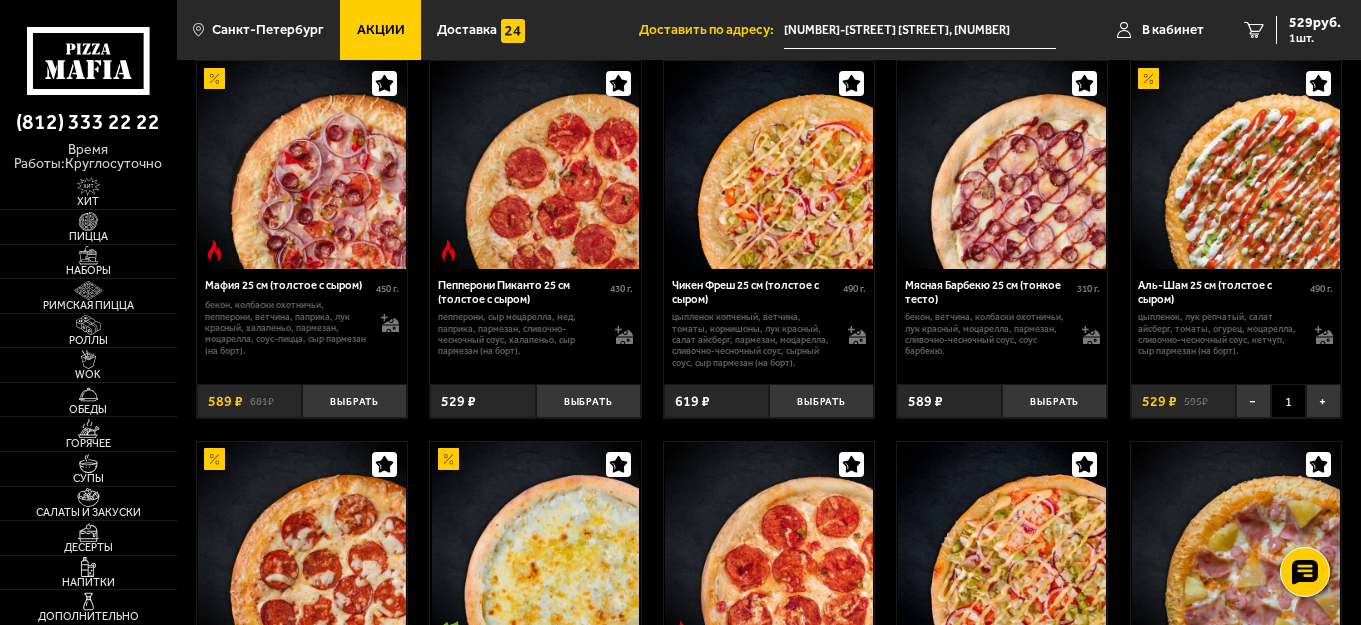 scroll, scrollTop: 700, scrollLeft: 0, axis: vertical 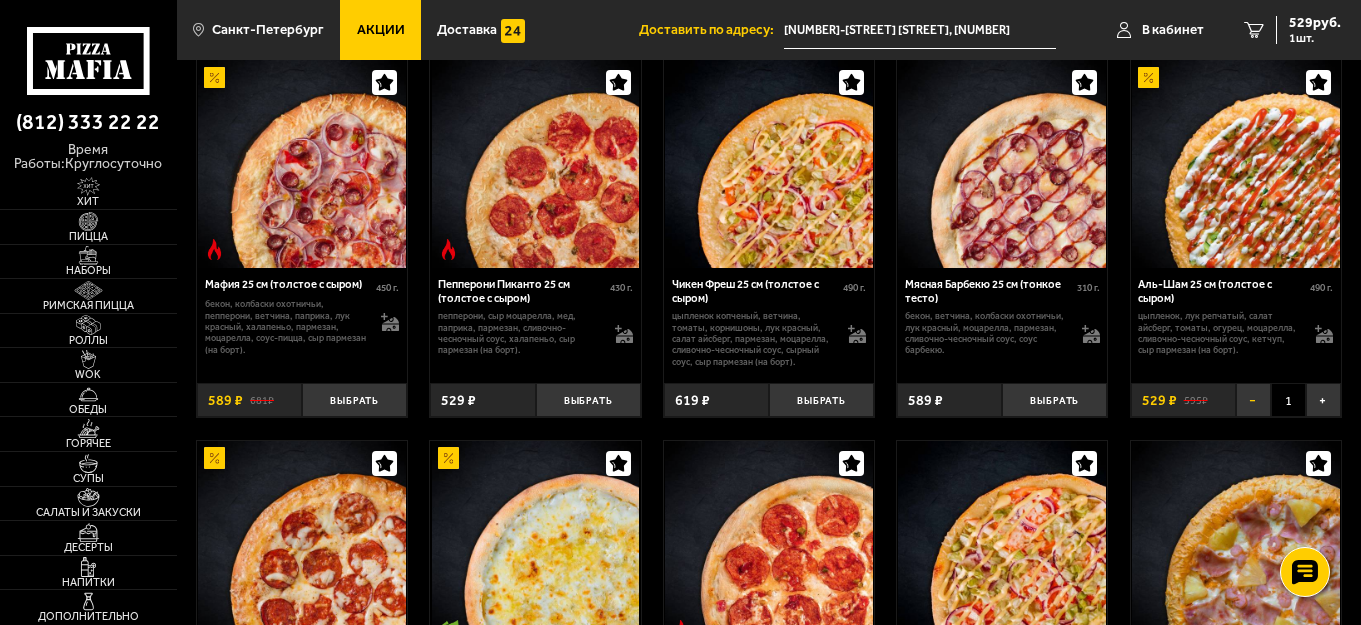 click on "−" at bounding box center [1253, 400] 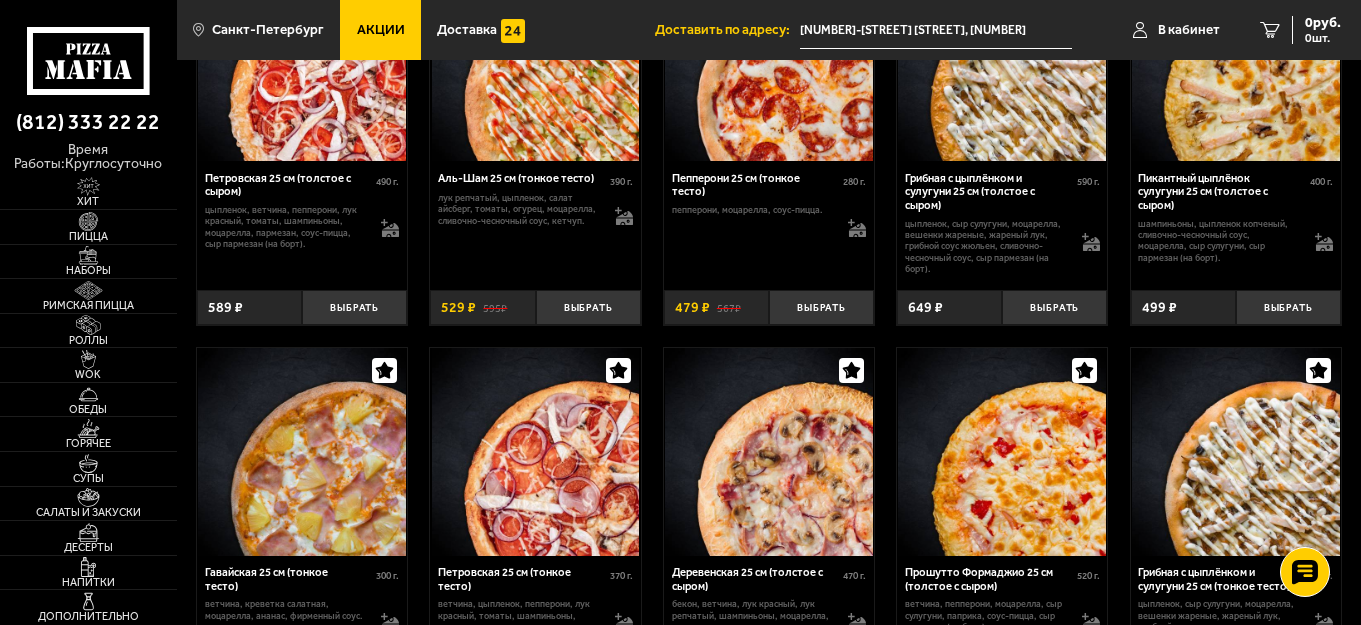 scroll, scrollTop: 1400, scrollLeft: 0, axis: vertical 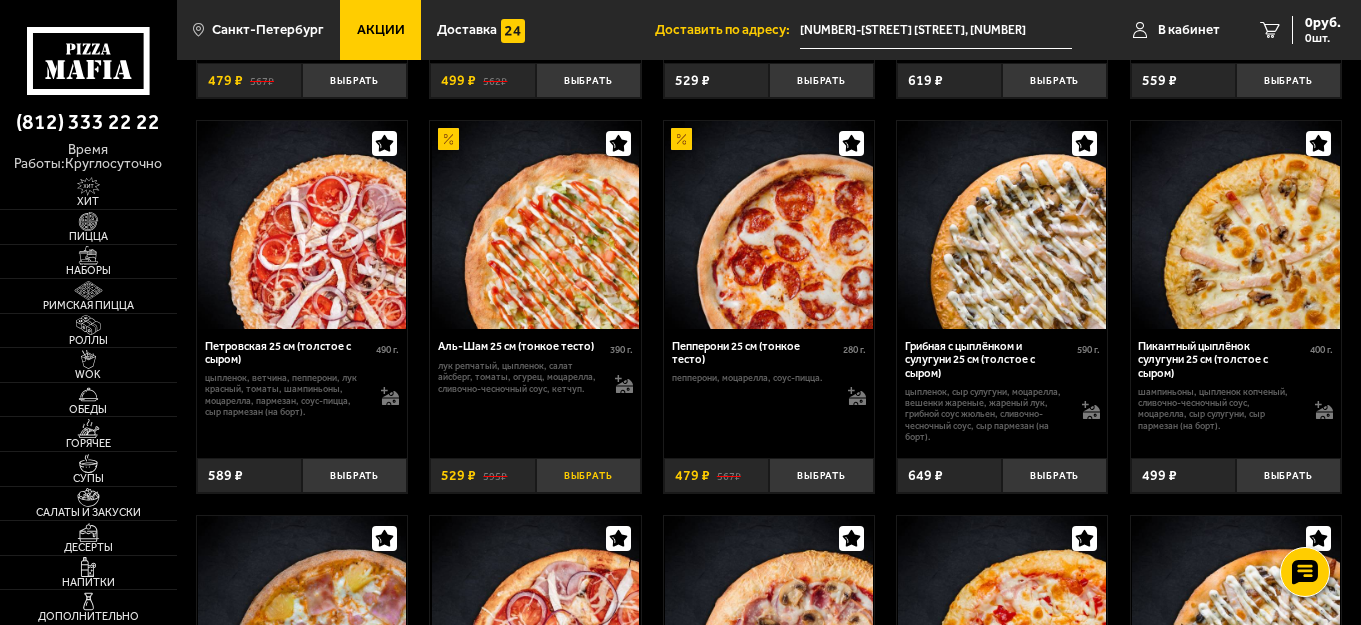 click on "Выбрать" at bounding box center (588, 475) 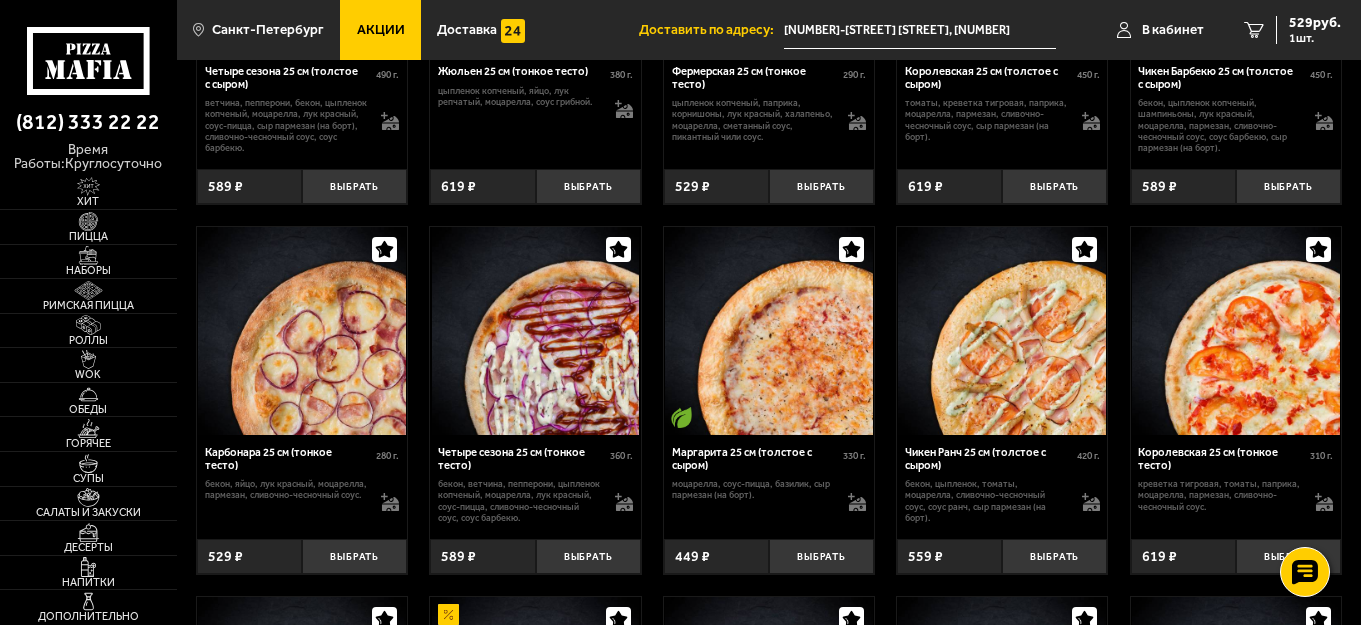 scroll, scrollTop: 3500, scrollLeft: 0, axis: vertical 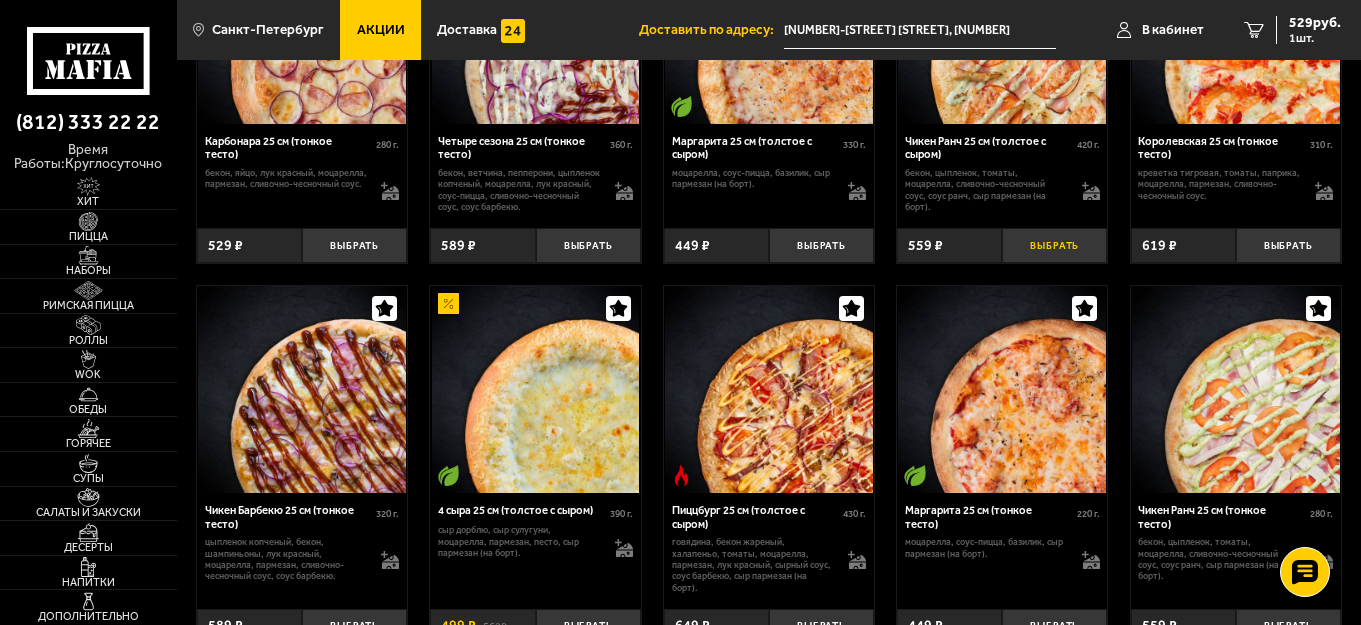 click on "Выбрать" at bounding box center [1054, 245] 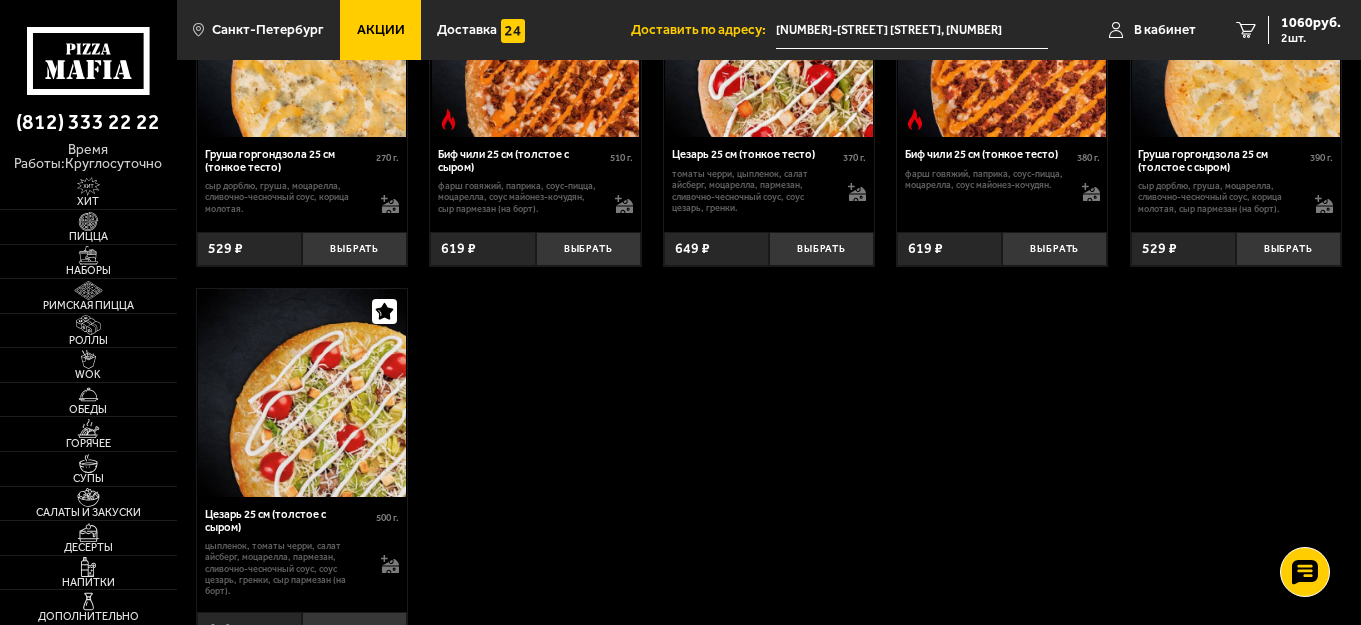 scroll, scrollTop: 4700, scrollLeft: 0, axis: vertical 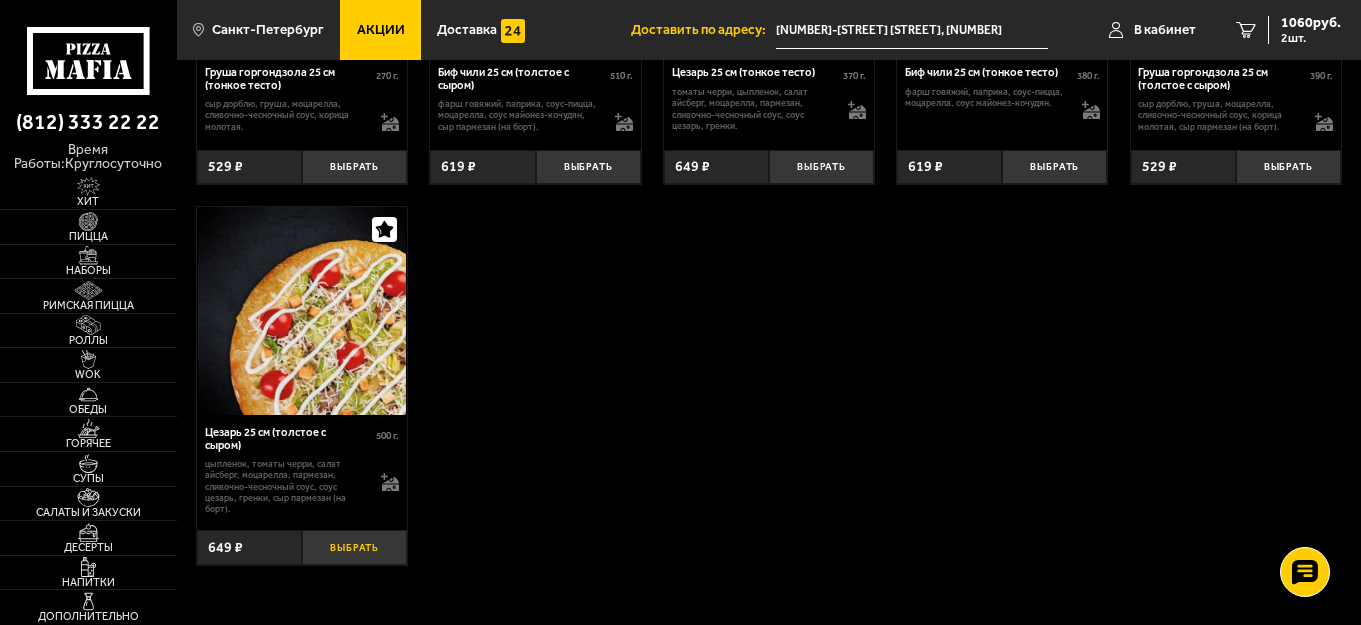 click on "Выбрать" at bounding box center [354, 547] 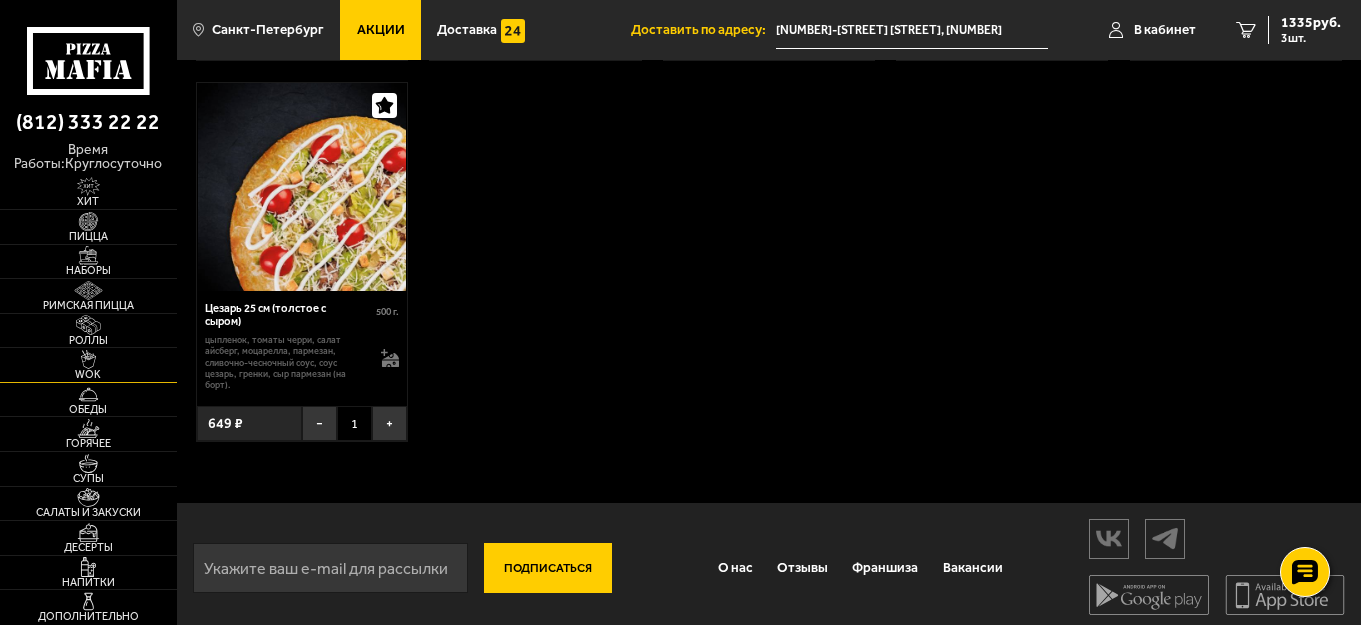 scroll, scrollTop: 4860, scrollLeft: 0, axis: vertical 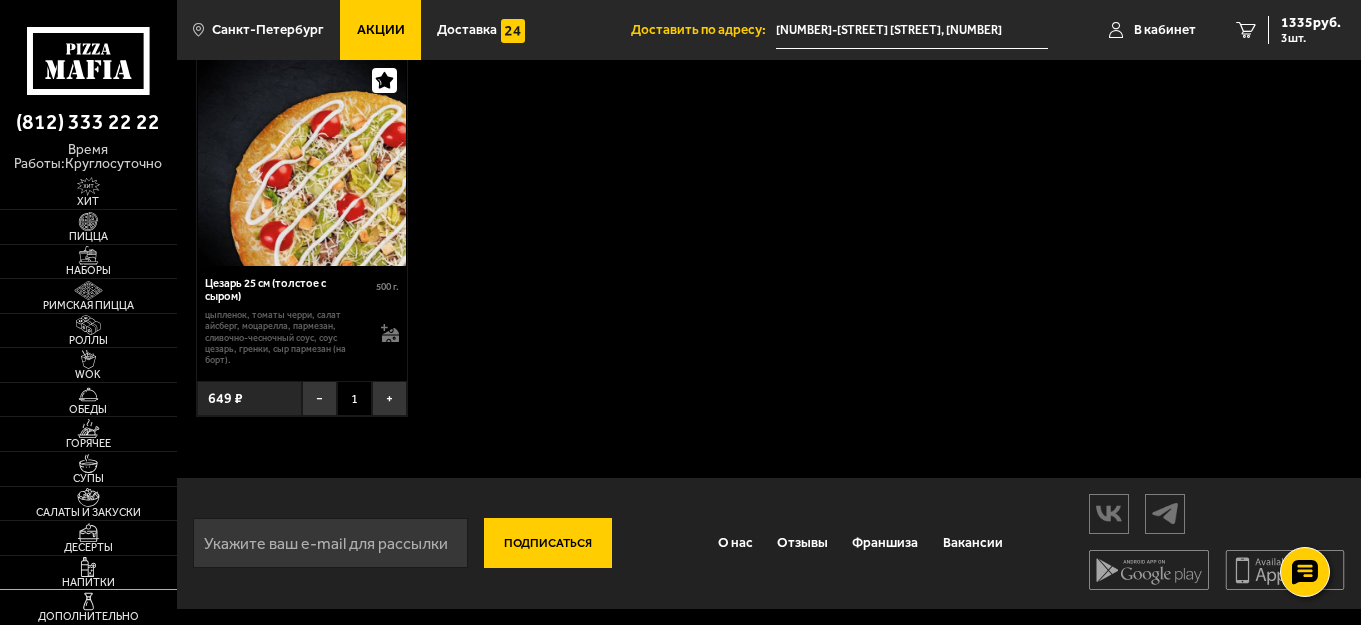 click at bounding box center [88, 566] 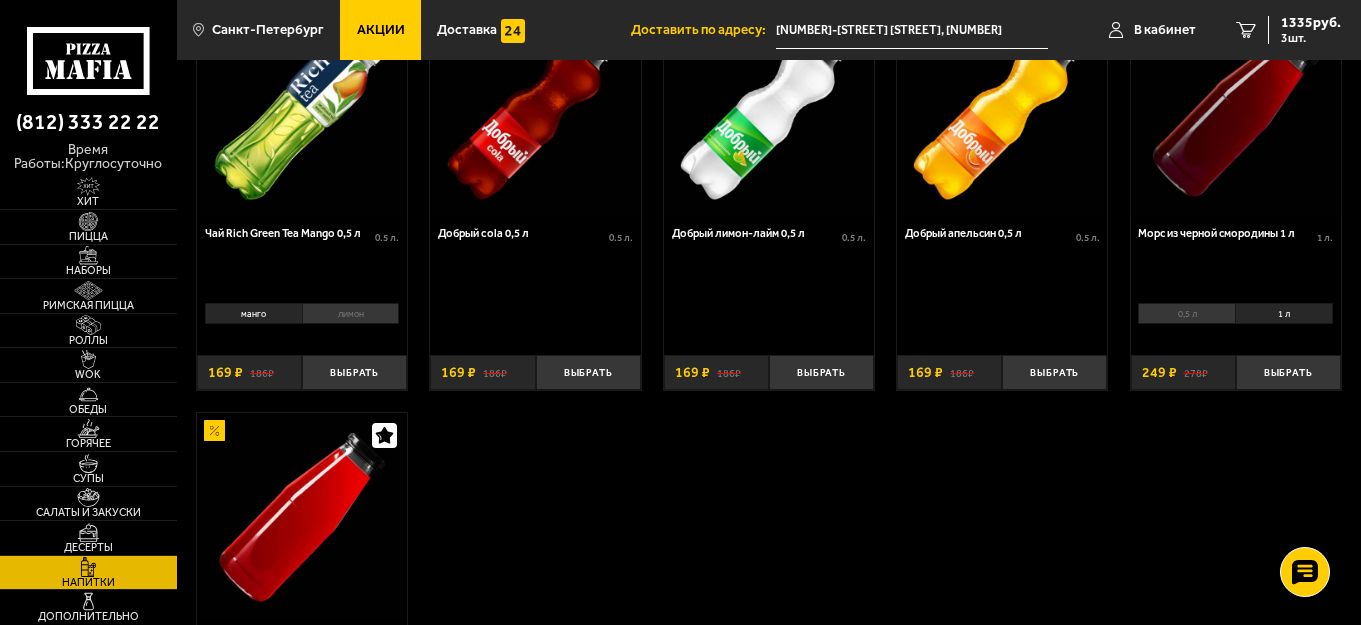 scroll, scrollTop: 0, scrollLeft: 0, axis: both 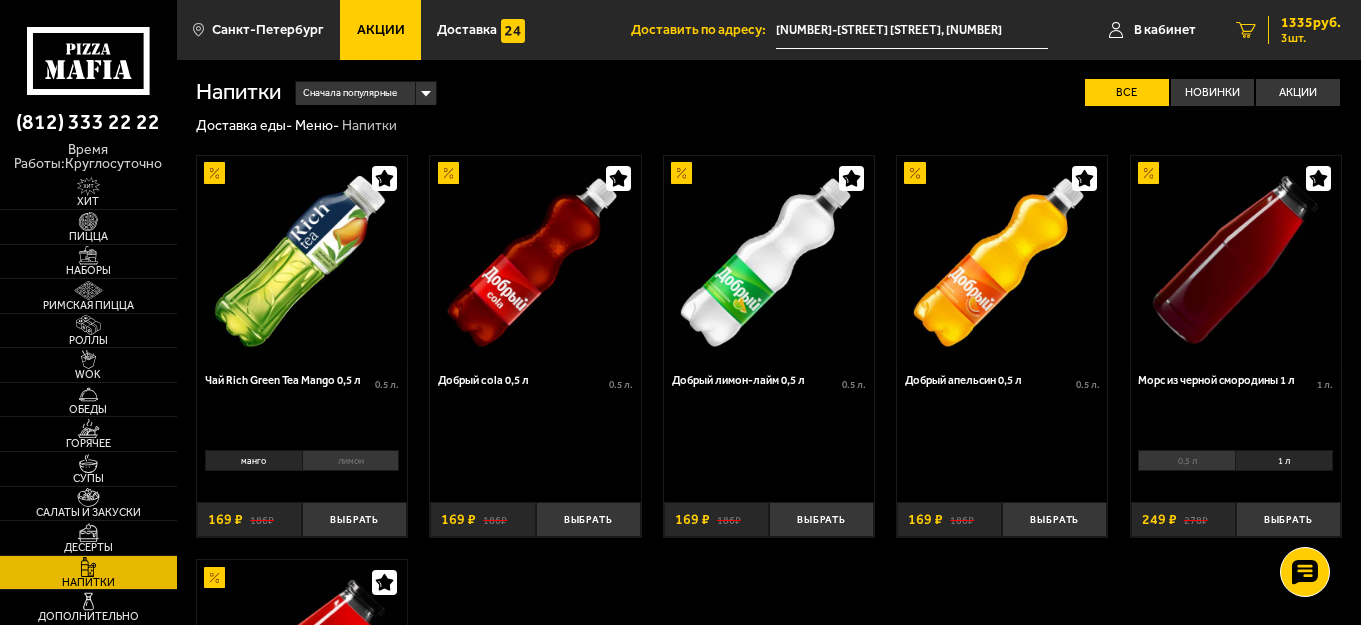 click on "1335  руб." at bounding box center (1311, 23) 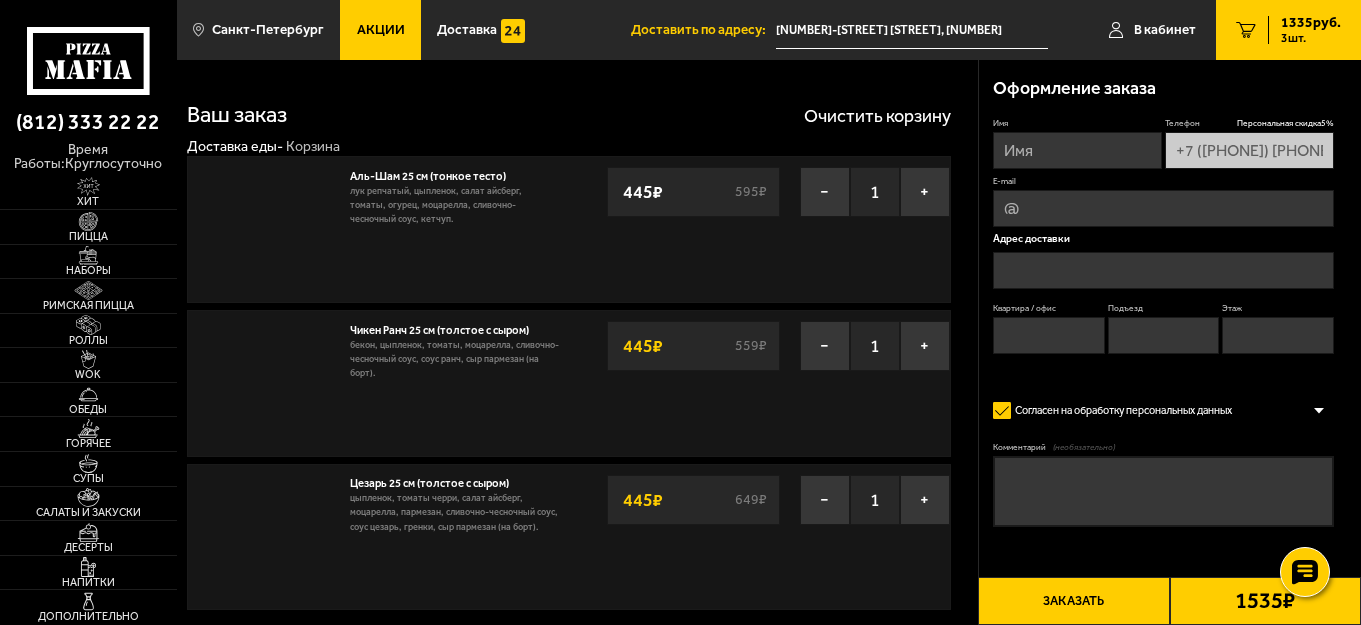 type on "[STREET_NAME], [NUMBER]" 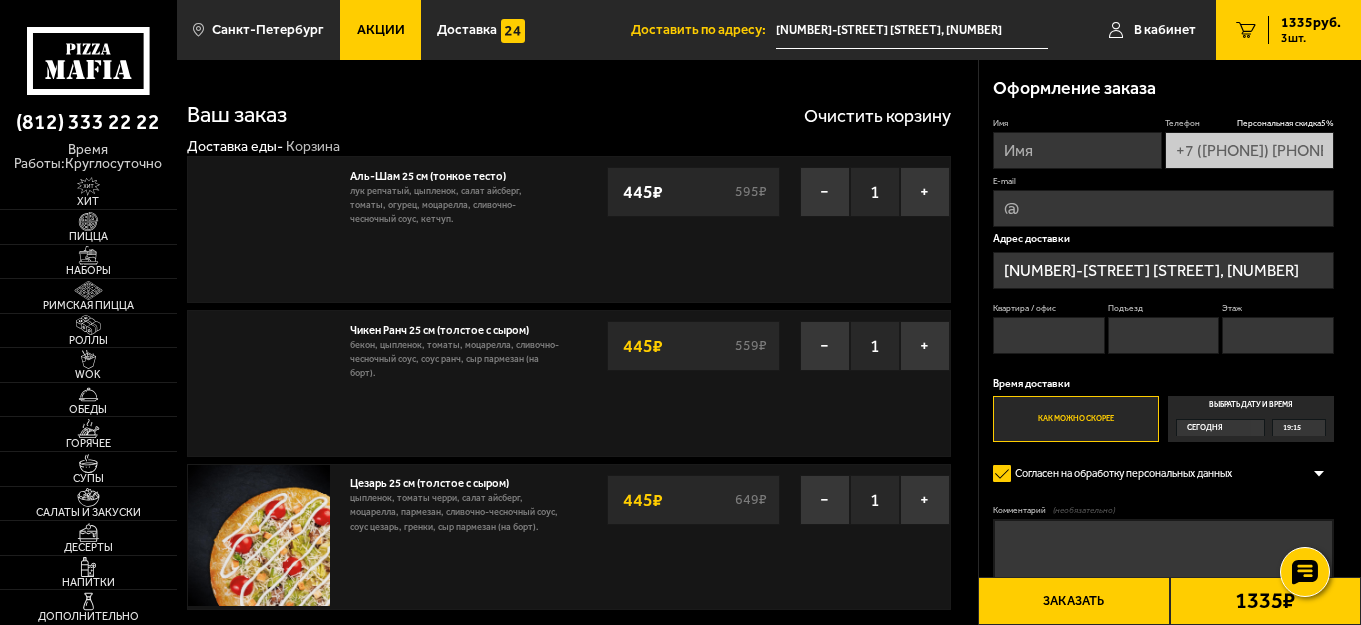 click on "Имя" at bounding box center (1077, 150) 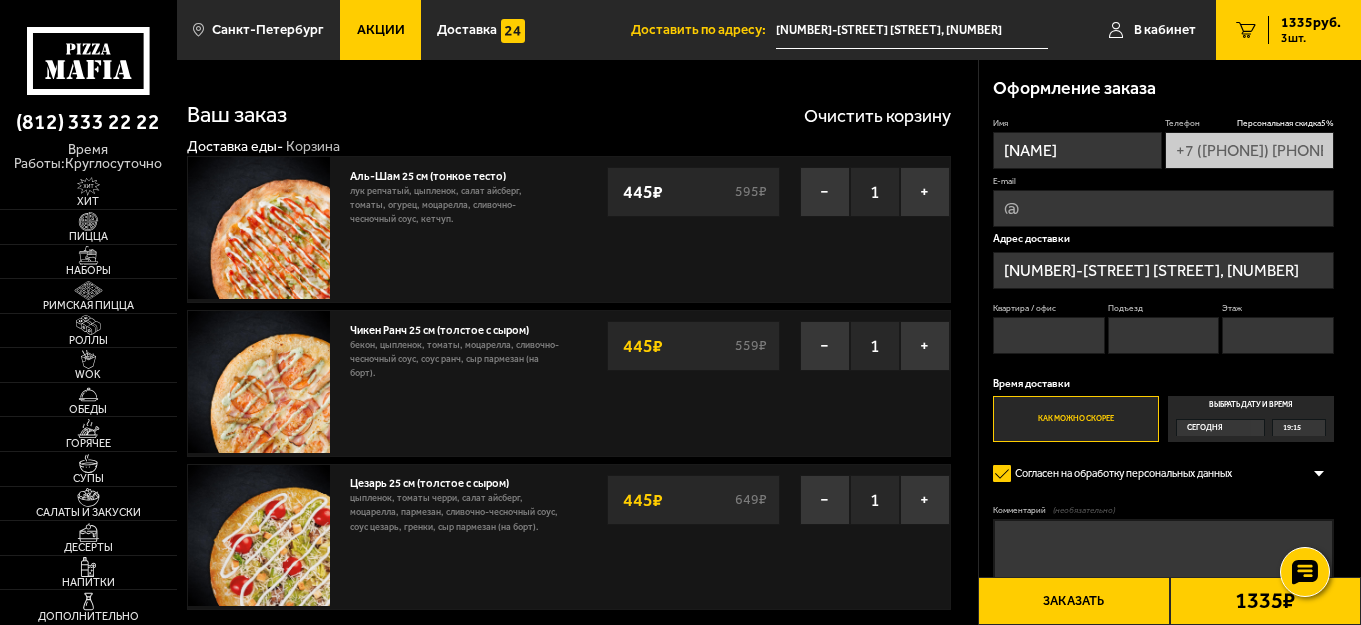 scroll, scrollTop: 200, scrollLeft: 0, axis: vertical 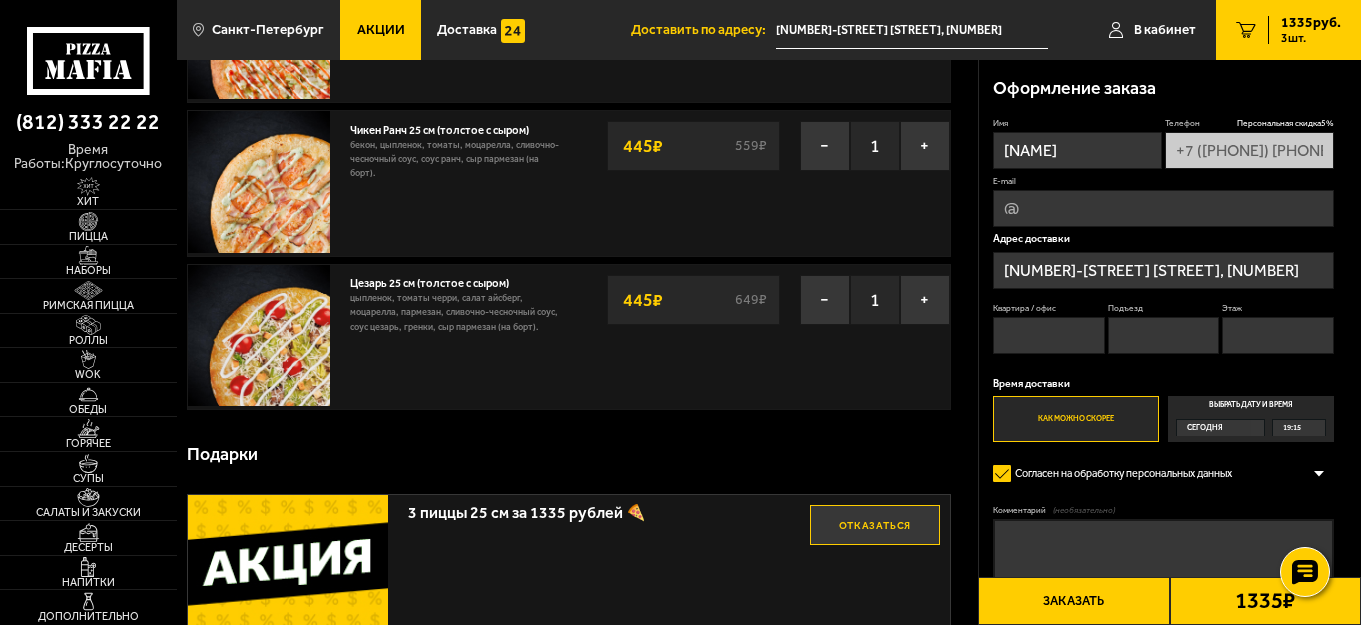 click on "Комментарий   (необязательно)" at bounding box center [1163, 554] 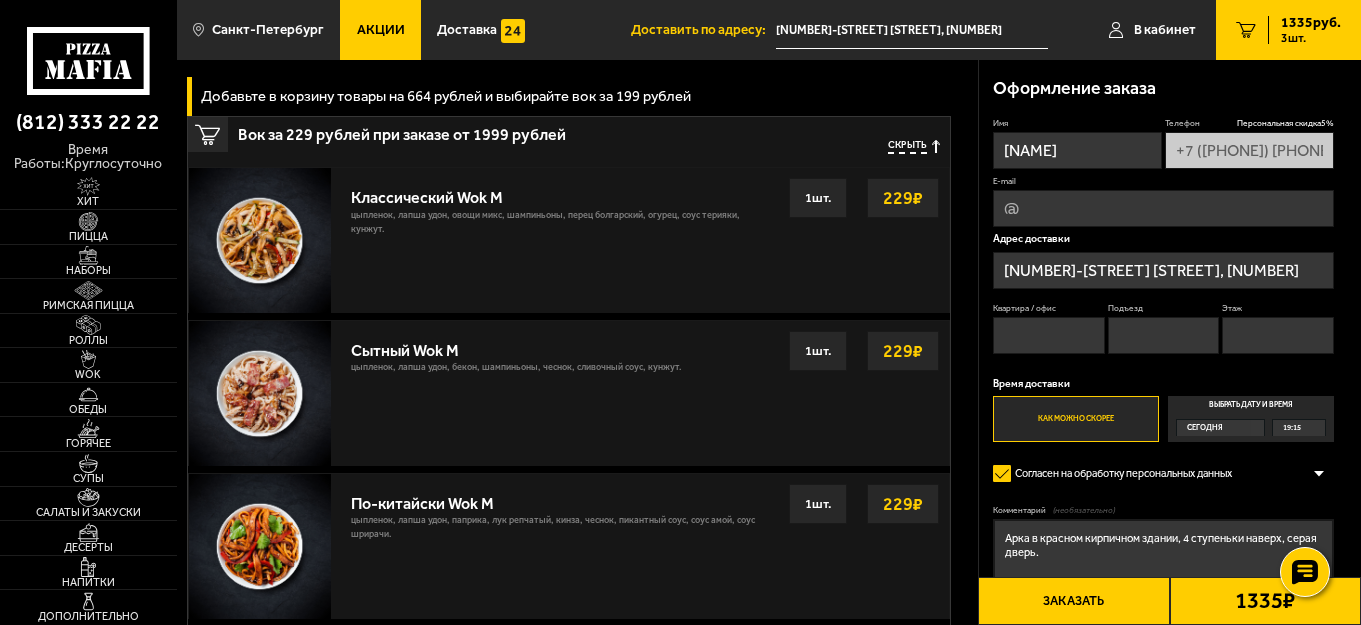 scroll, scrollTop: 1200, scrollLeft: 0, axis: vertical 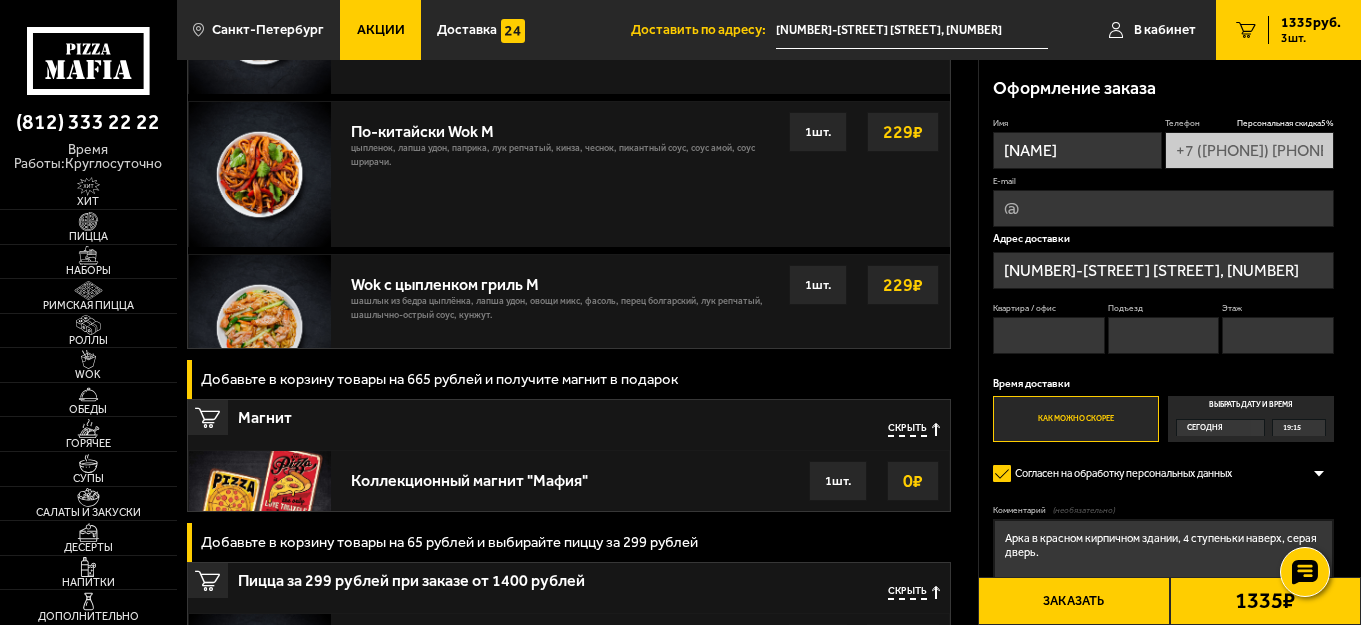 type on "Арка в красном кирпичном здании, 4 ступеньки наверх, серая дверь." 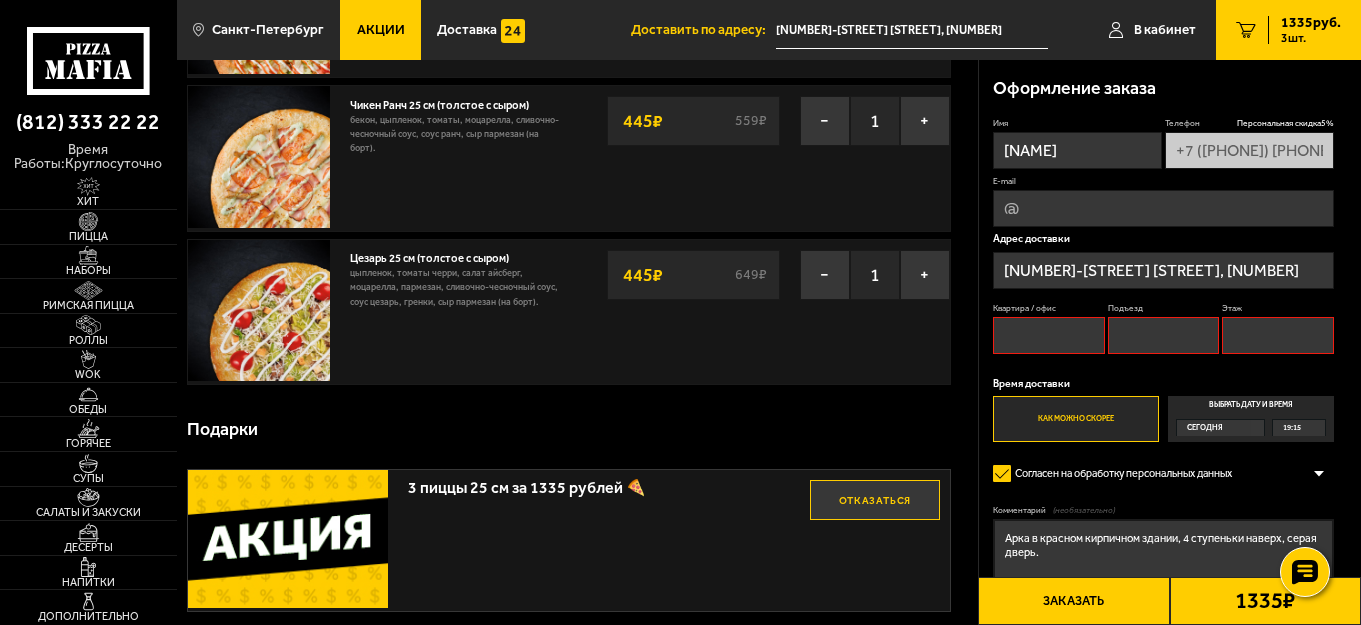scroll, scrollTop: 170, scrollLeft: 0, axis: vertical 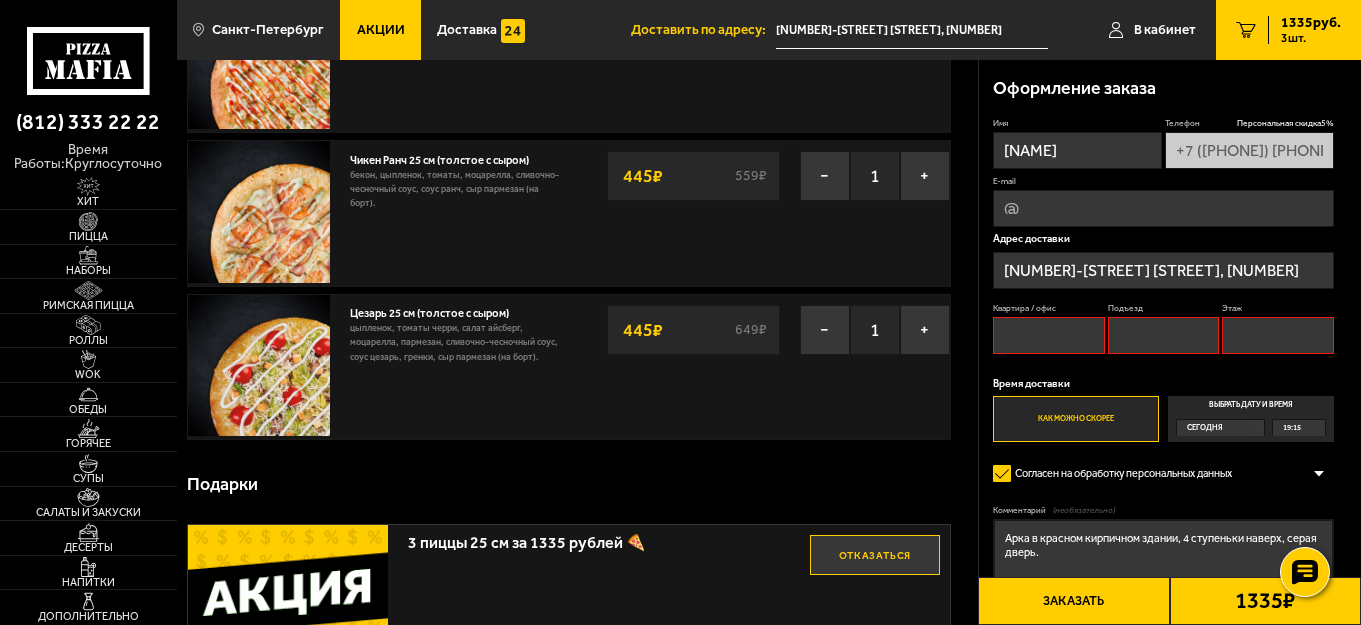click on "Квартира / офис" at bounding box center (1049, 335) 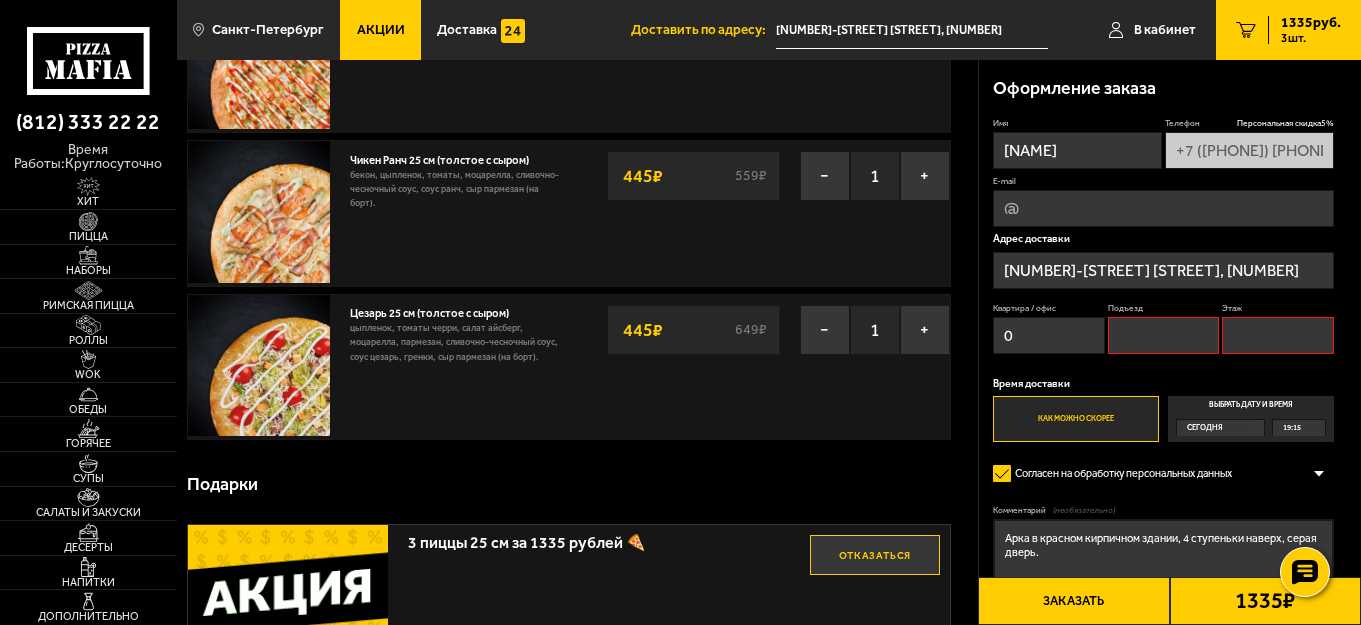 click on "Заказать" at bounding box center [1073, 601] 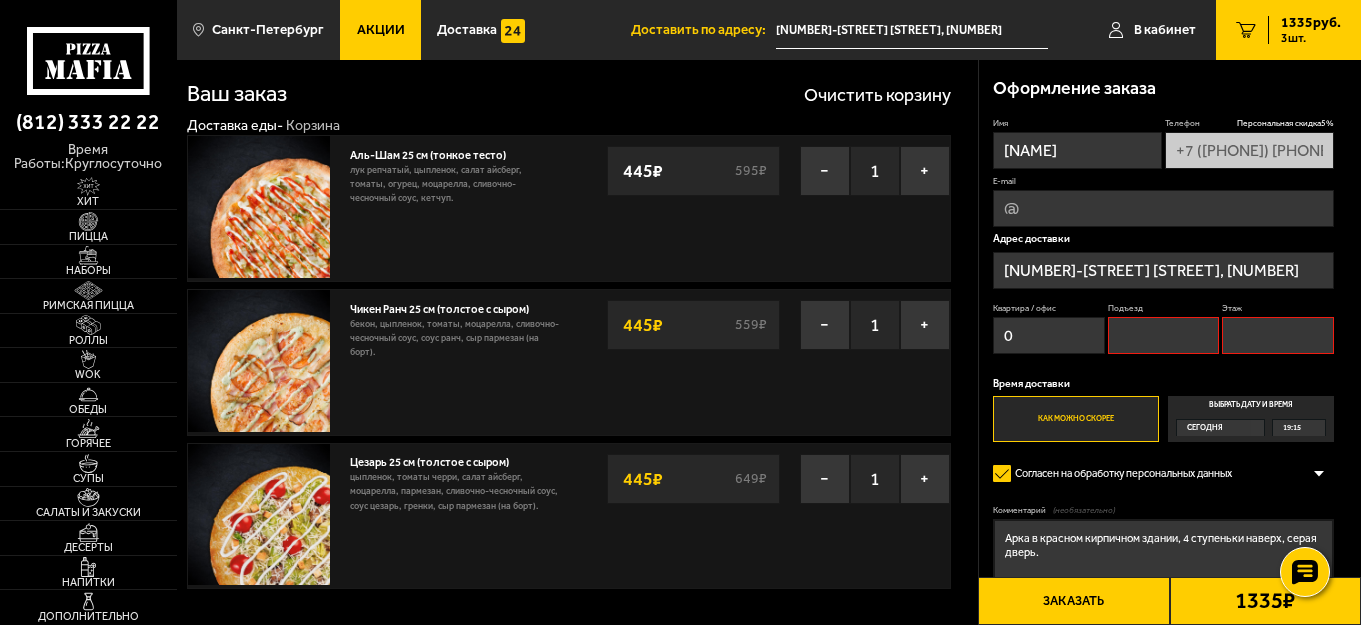 scroll, scrollTop: 0, scrollLeft: 0, axis: both 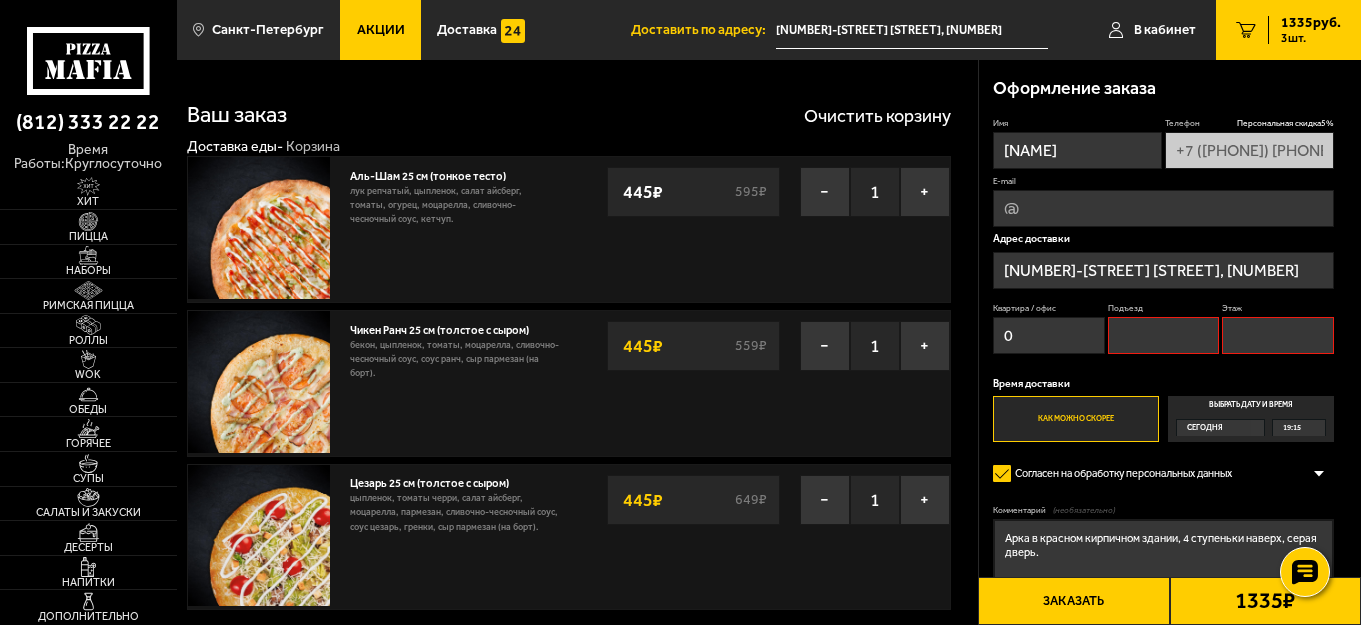 click on "Подъезд" at bounding box center (1164, 335) 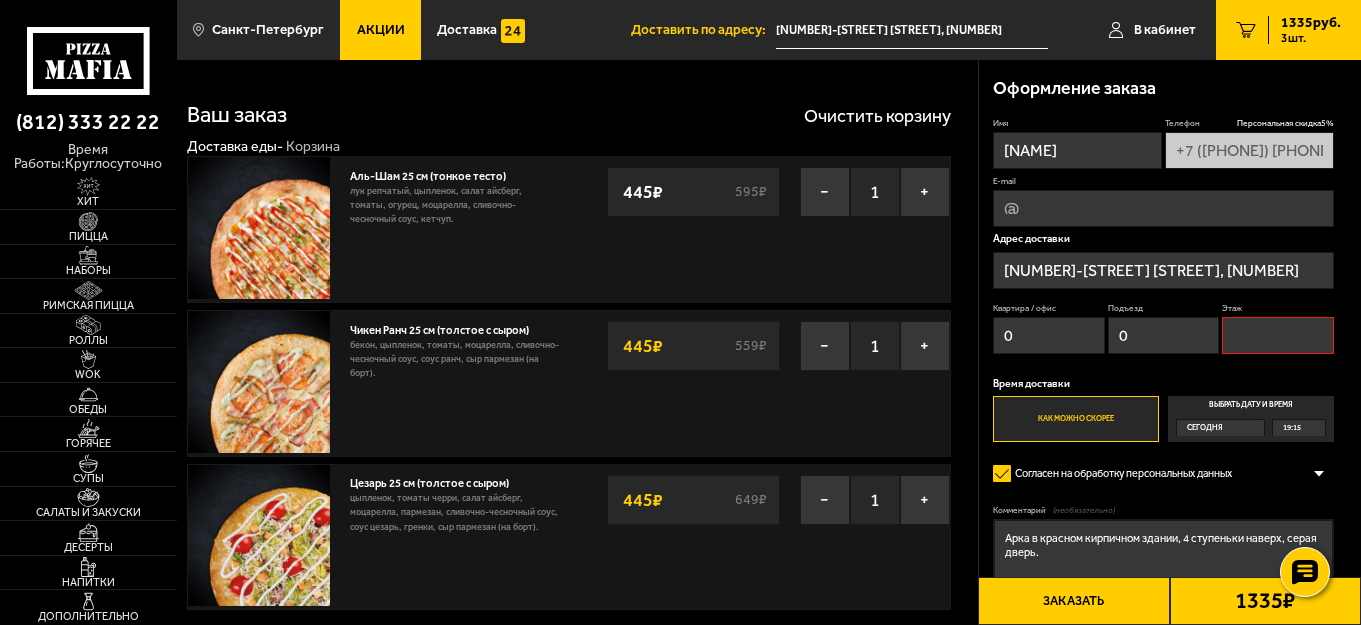 type on "0" 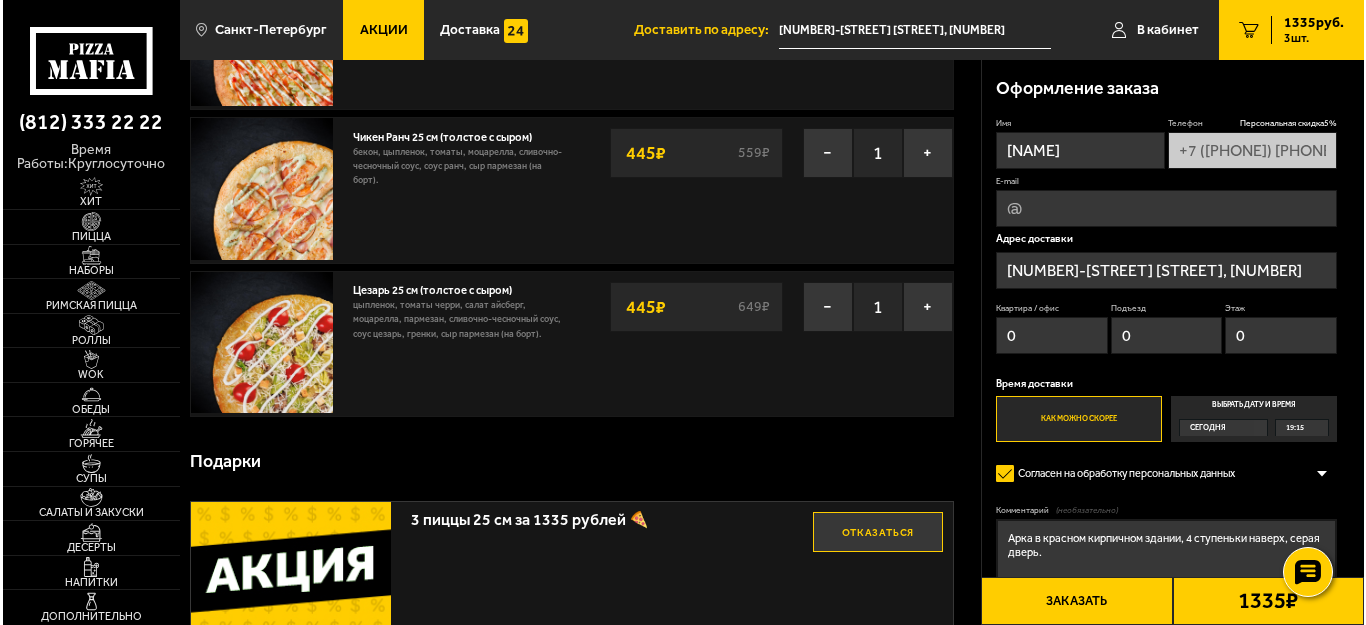 scroll, scrollTop: 200, scrollLeft: 0, axis: vertical 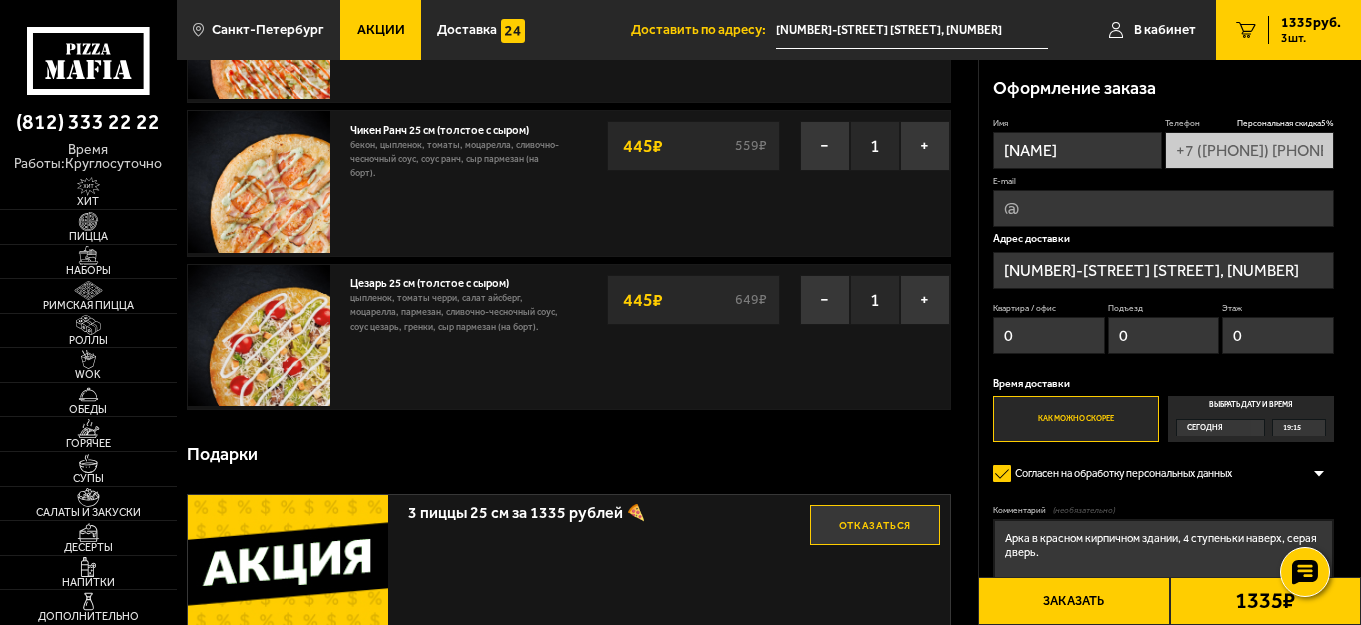 type on "0" 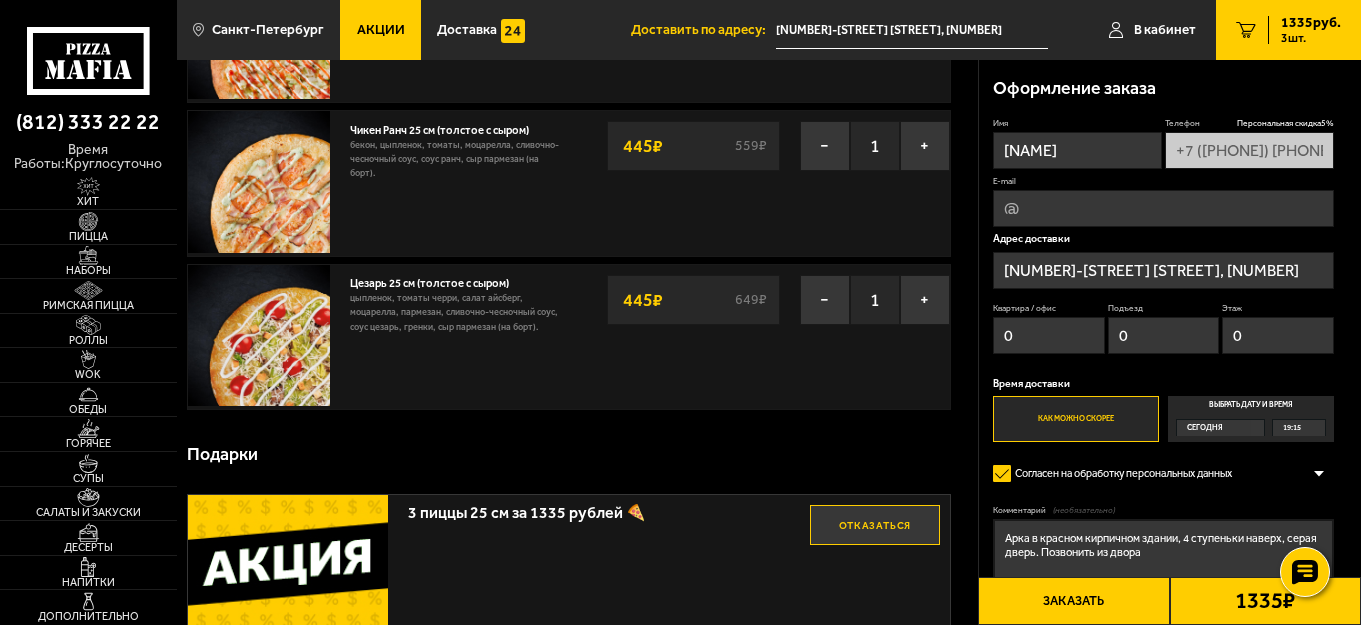 type on "Арка в красном кирпичном здании, 4 ступеньки наверх, серая дверь. Позвонить из двора" 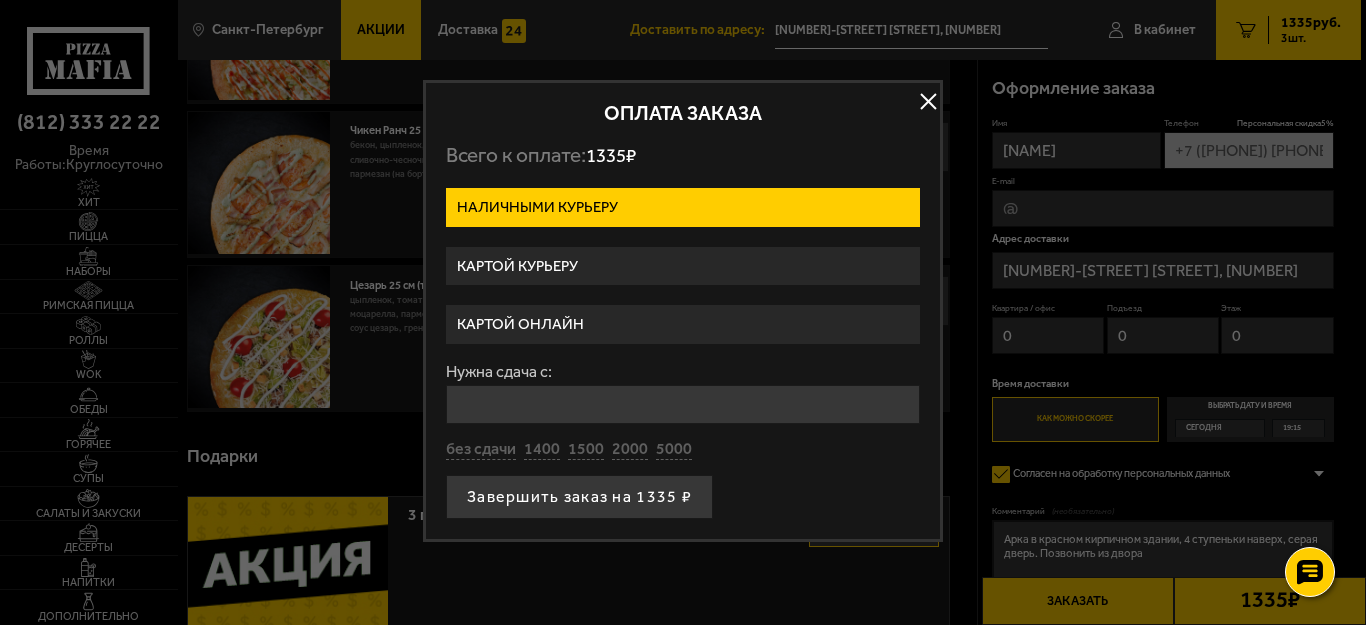 click on "Картой онлайн" at bounding box center [683, 324] 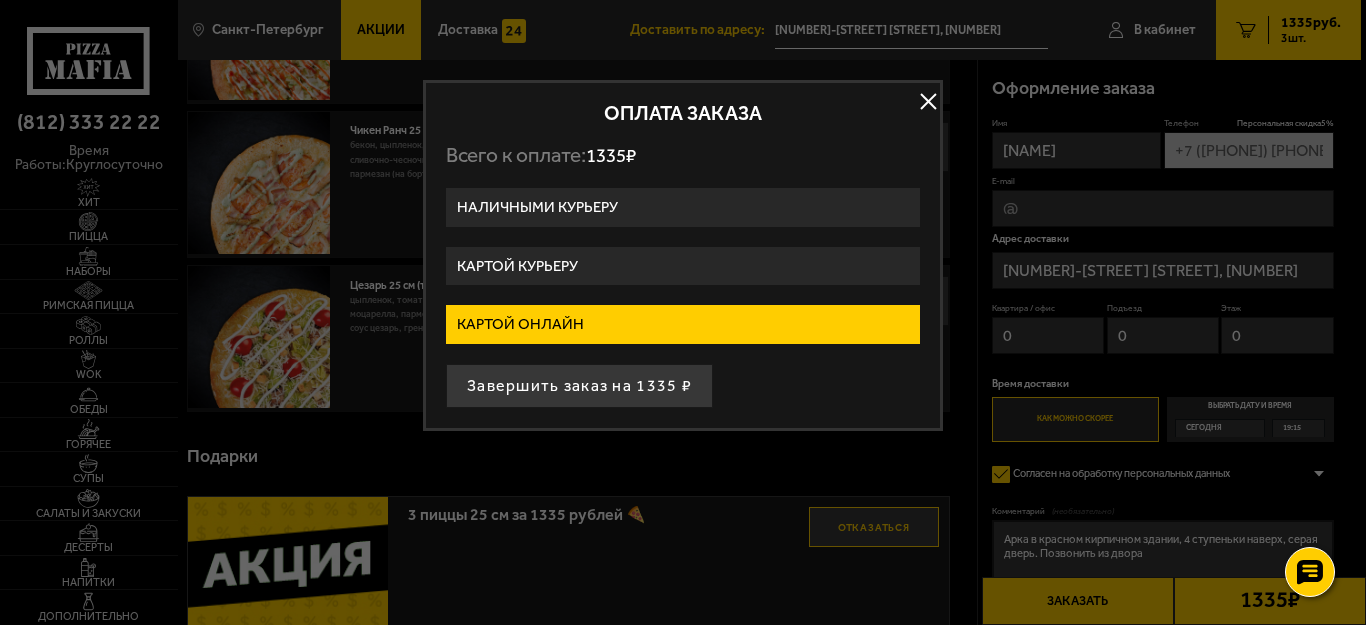 click on "Картой курьеру" at bounding box center (683, 266) 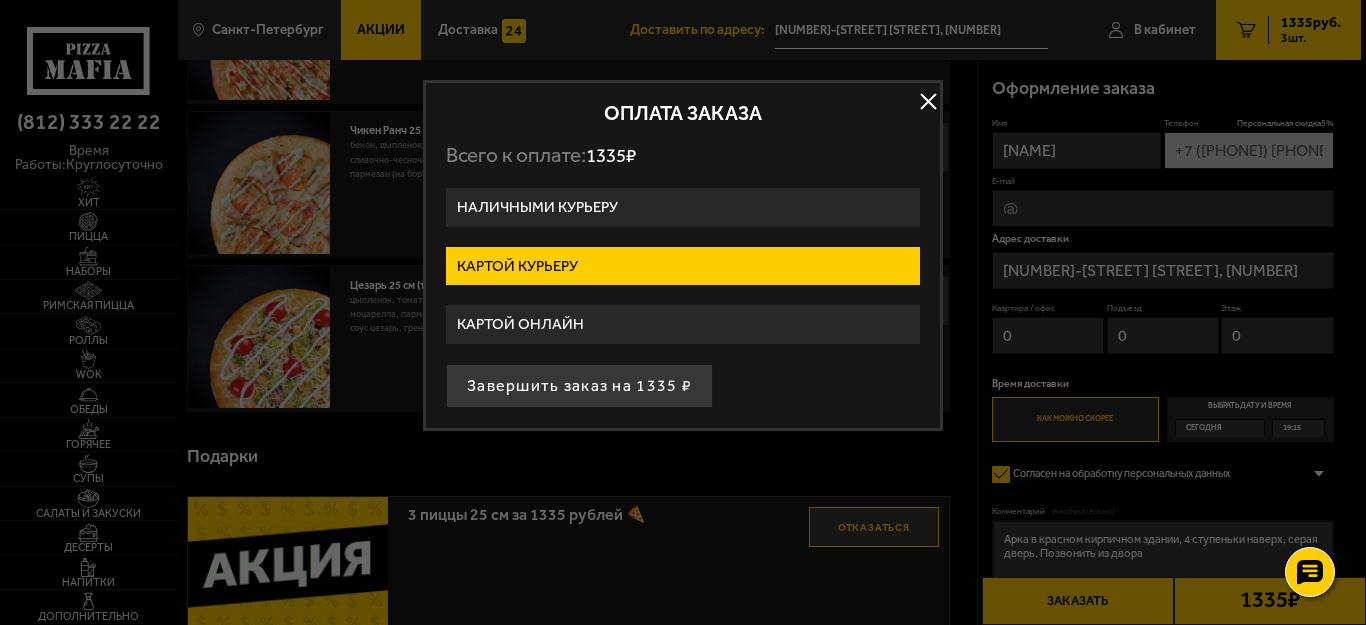 click on "Картой онлайн" at bounding box center (683, 324) 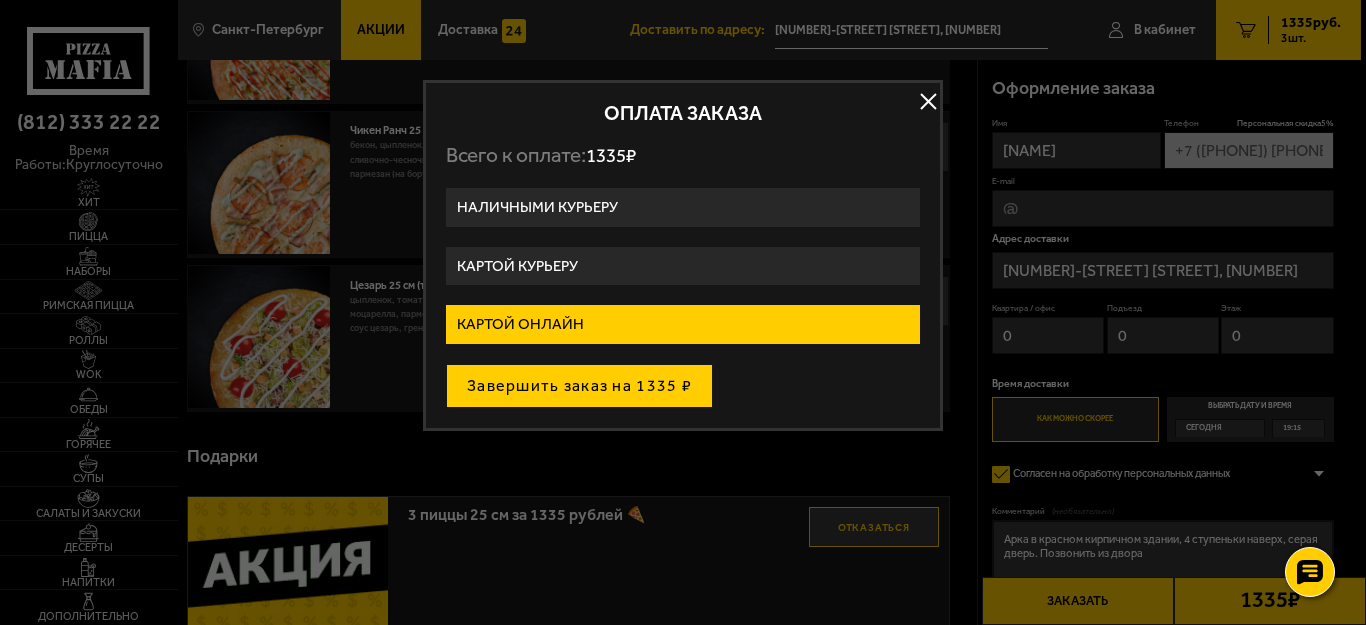 click on "Завершить заказ на 1335 ₽" at bounding box center [579, 386] 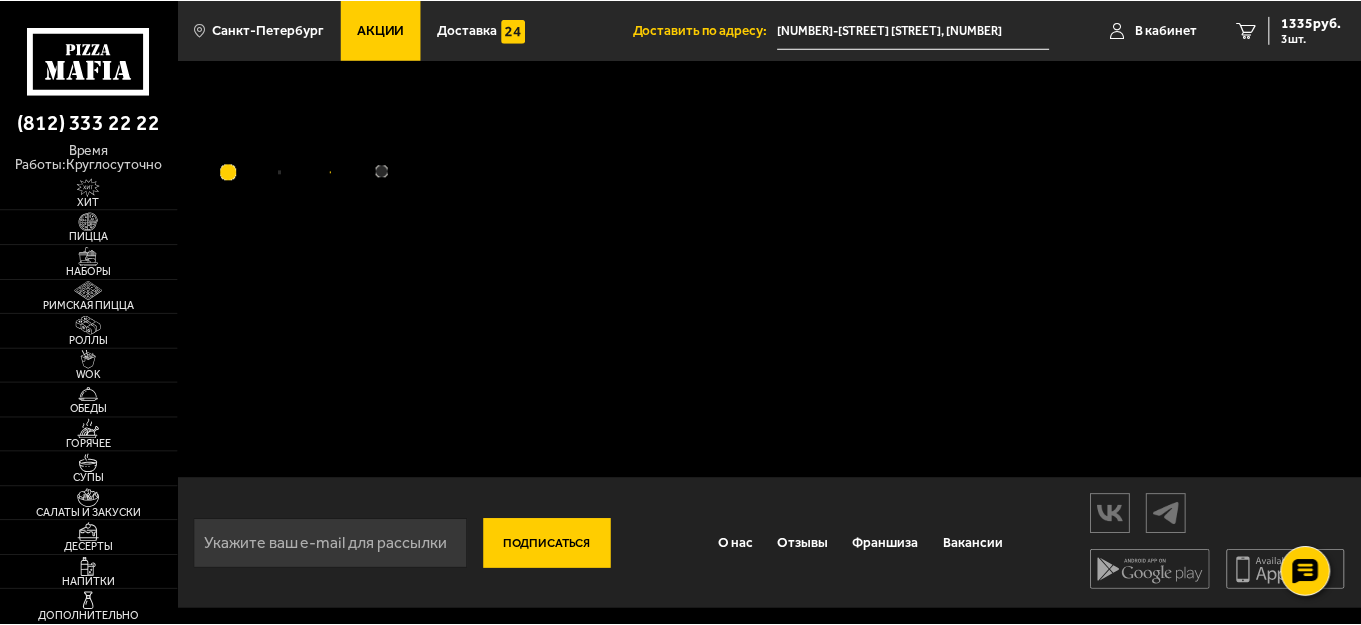 scroll, scrollTop: 0, scrollLeft: 0, axis: both 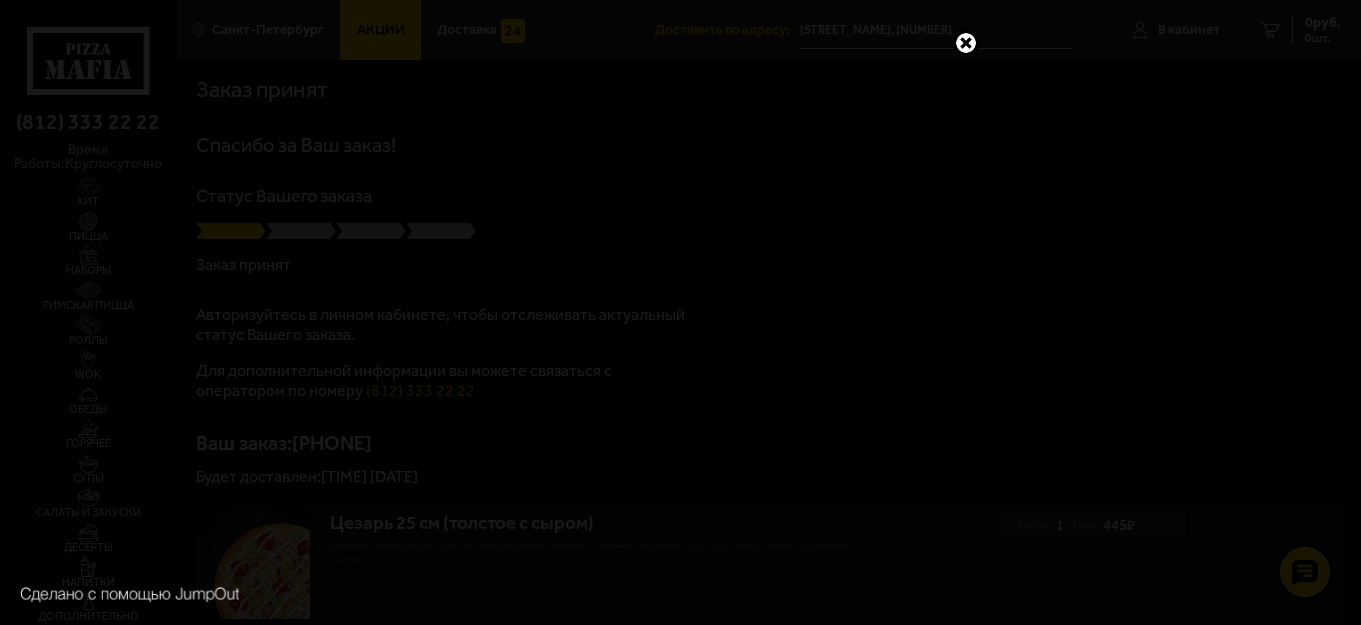 click at bounding box center [966, 43] 